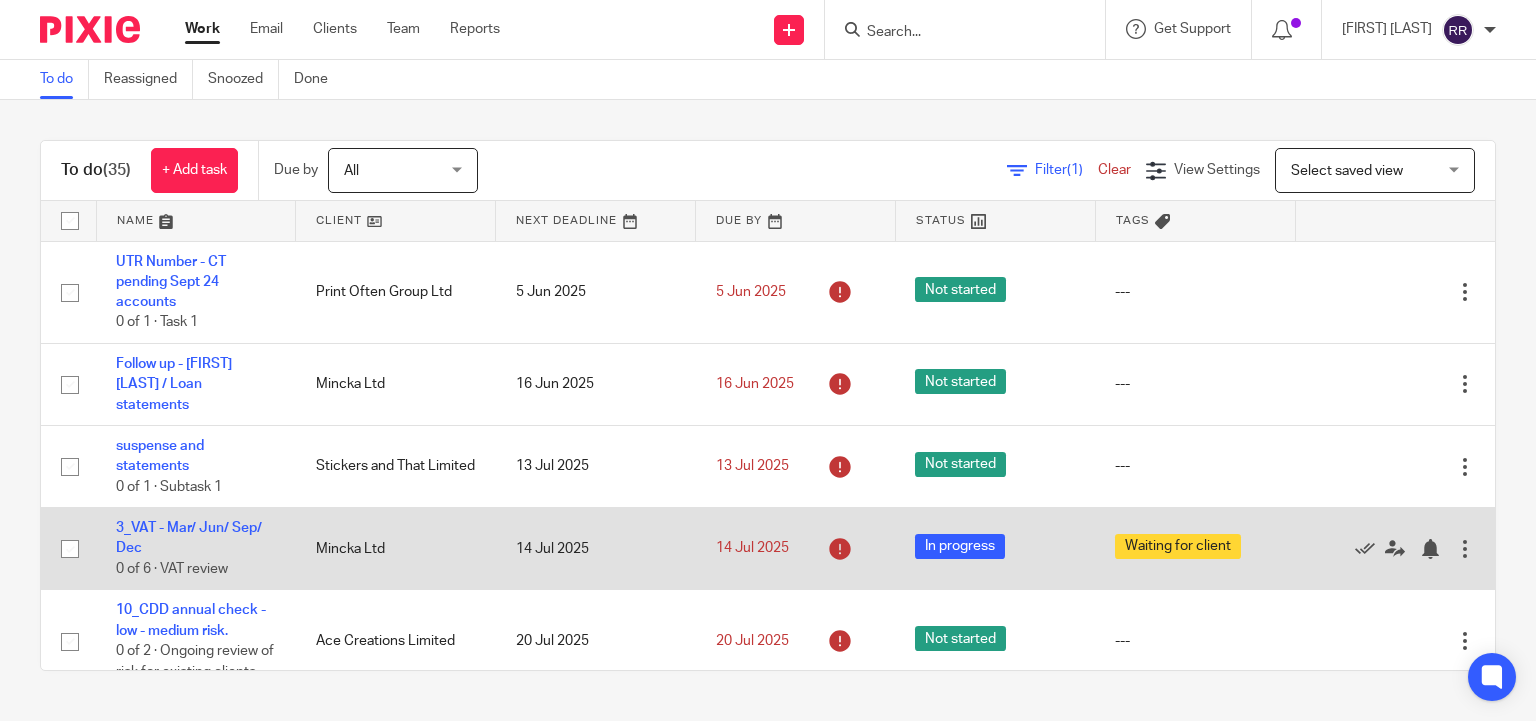 scroll, scrollTop: 0, scrollLeft: 0, axis: both 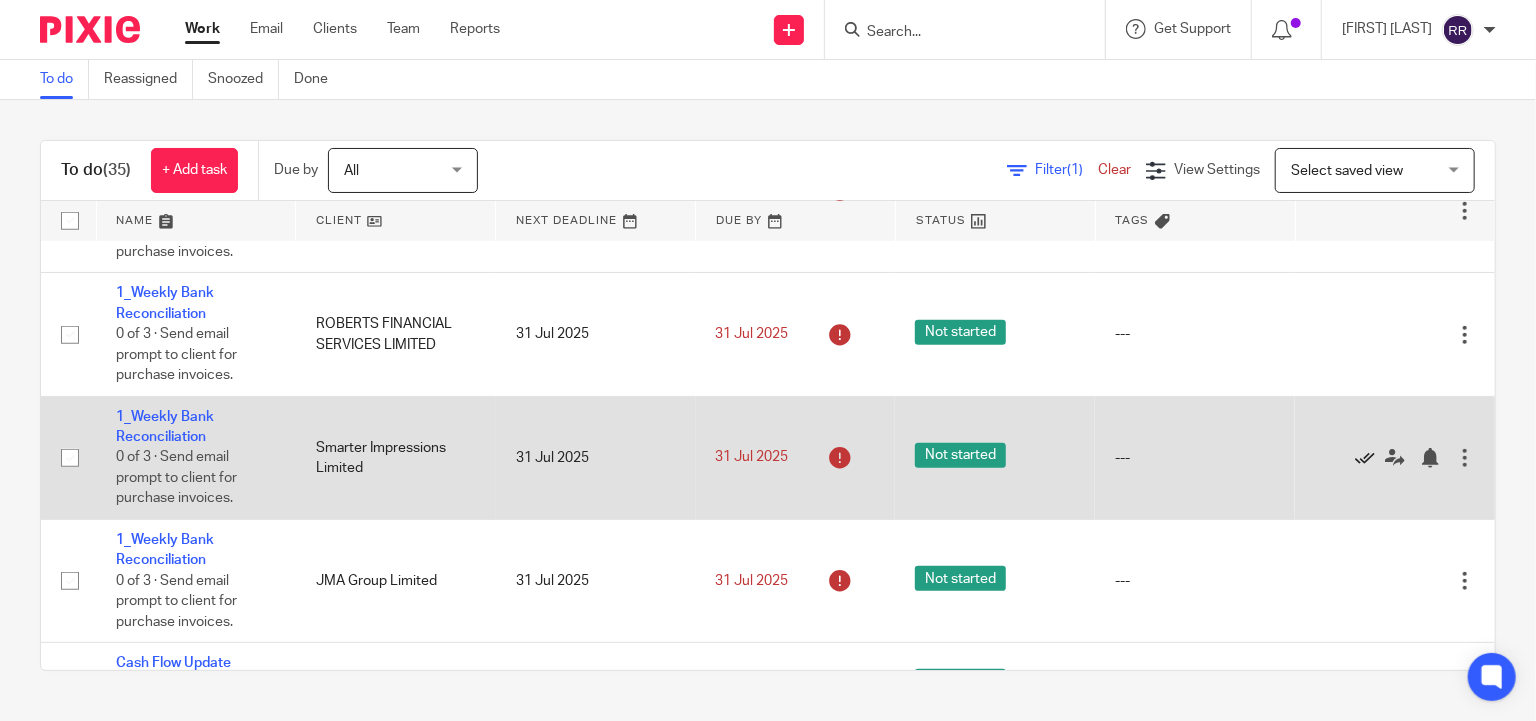click at bounding box center (1365, 458) 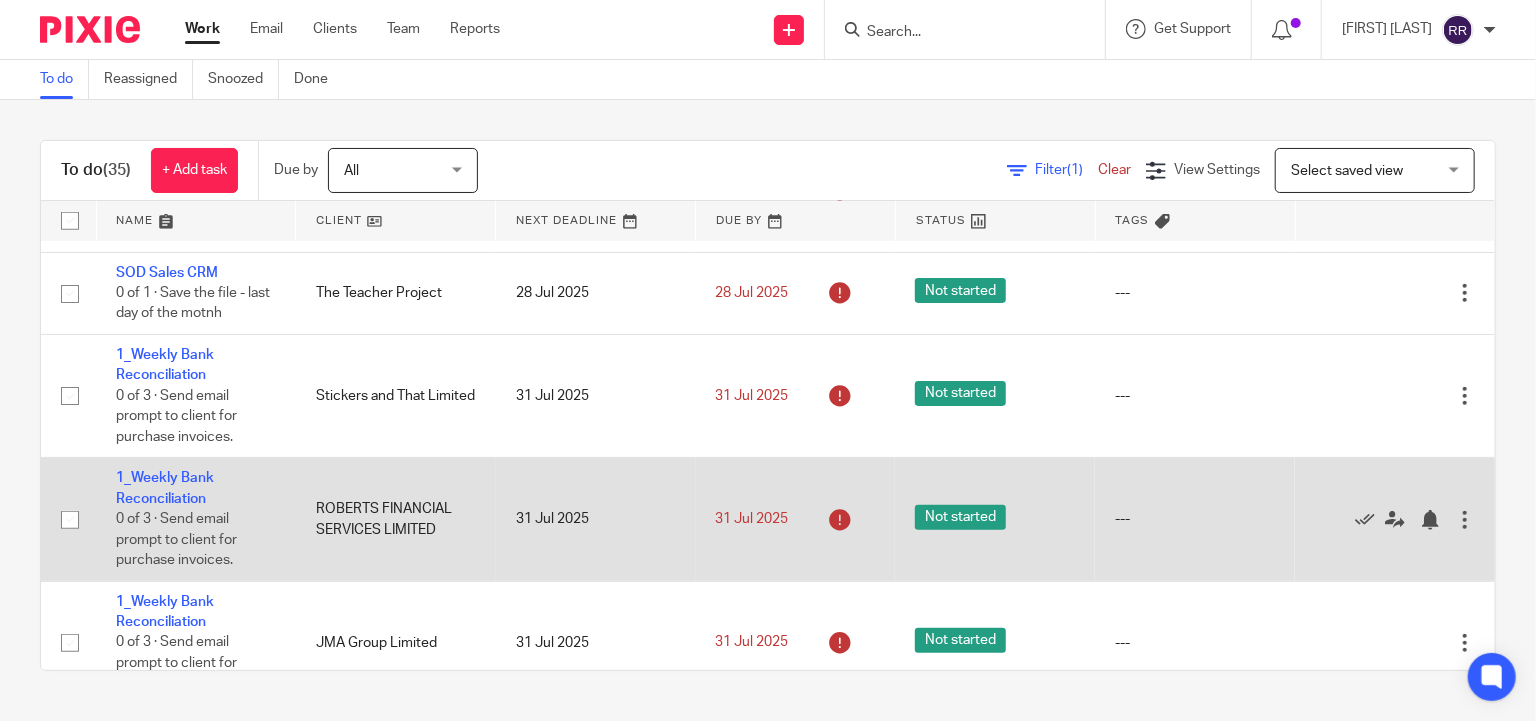 scroll, scrollTop: 624, scrollLeft: 0, axis: vertical 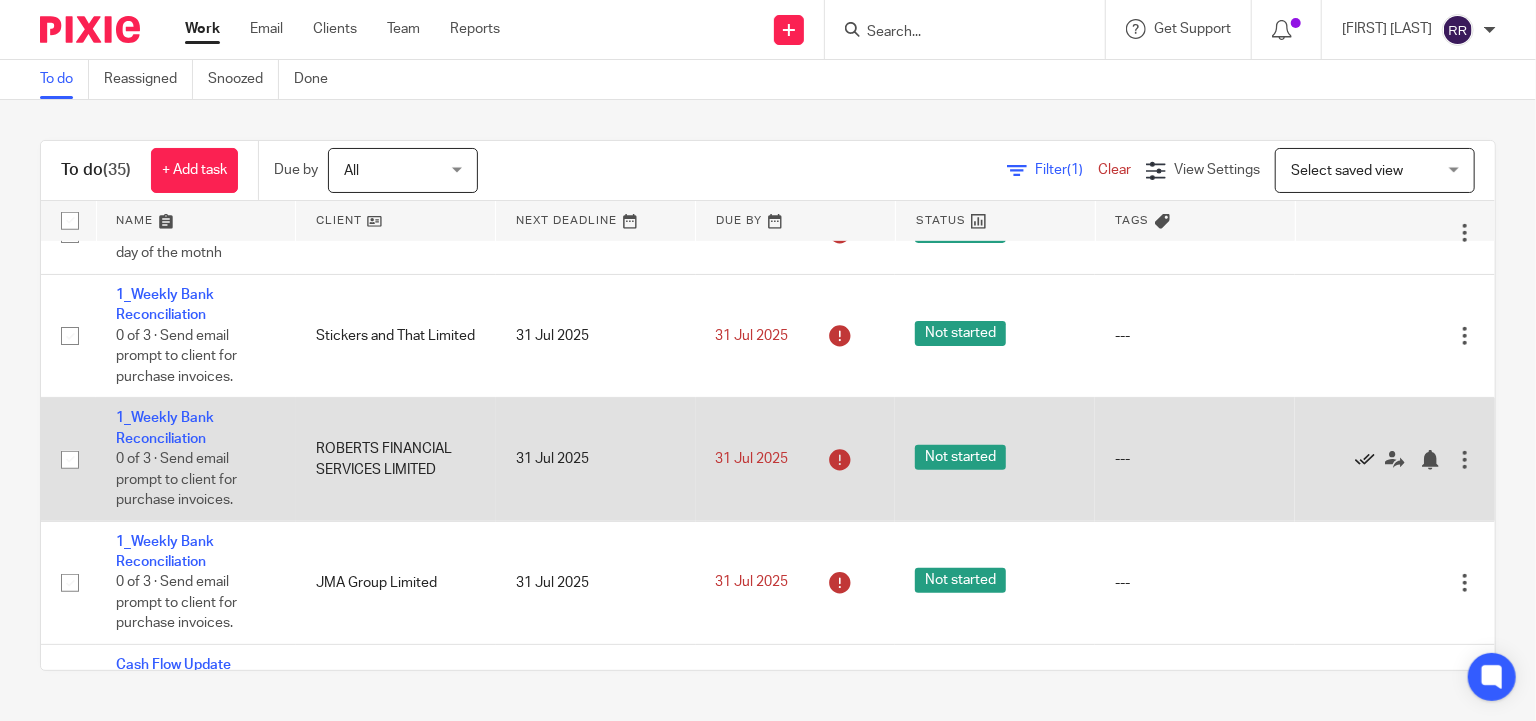 click at bounding box center [1365, 460] 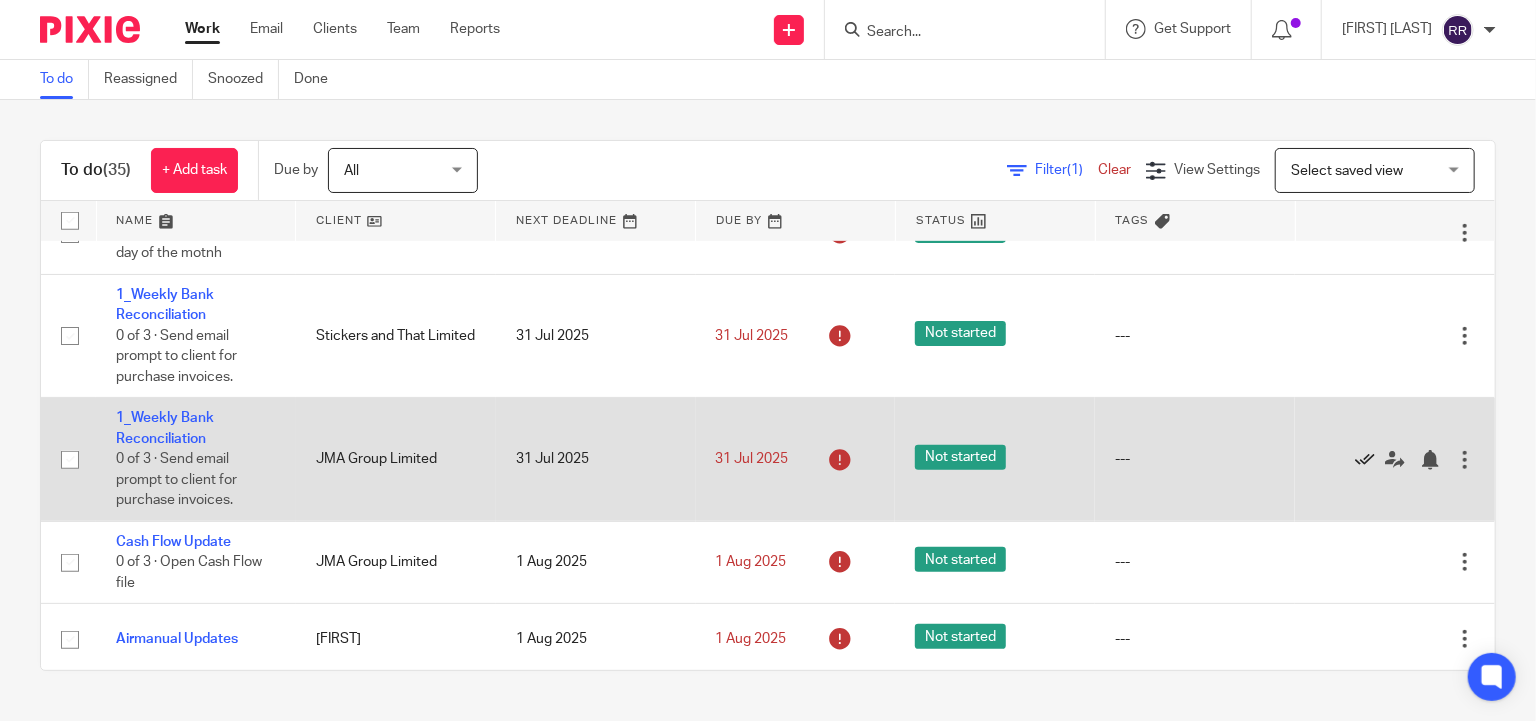 click at bounding box center (1365, 460) 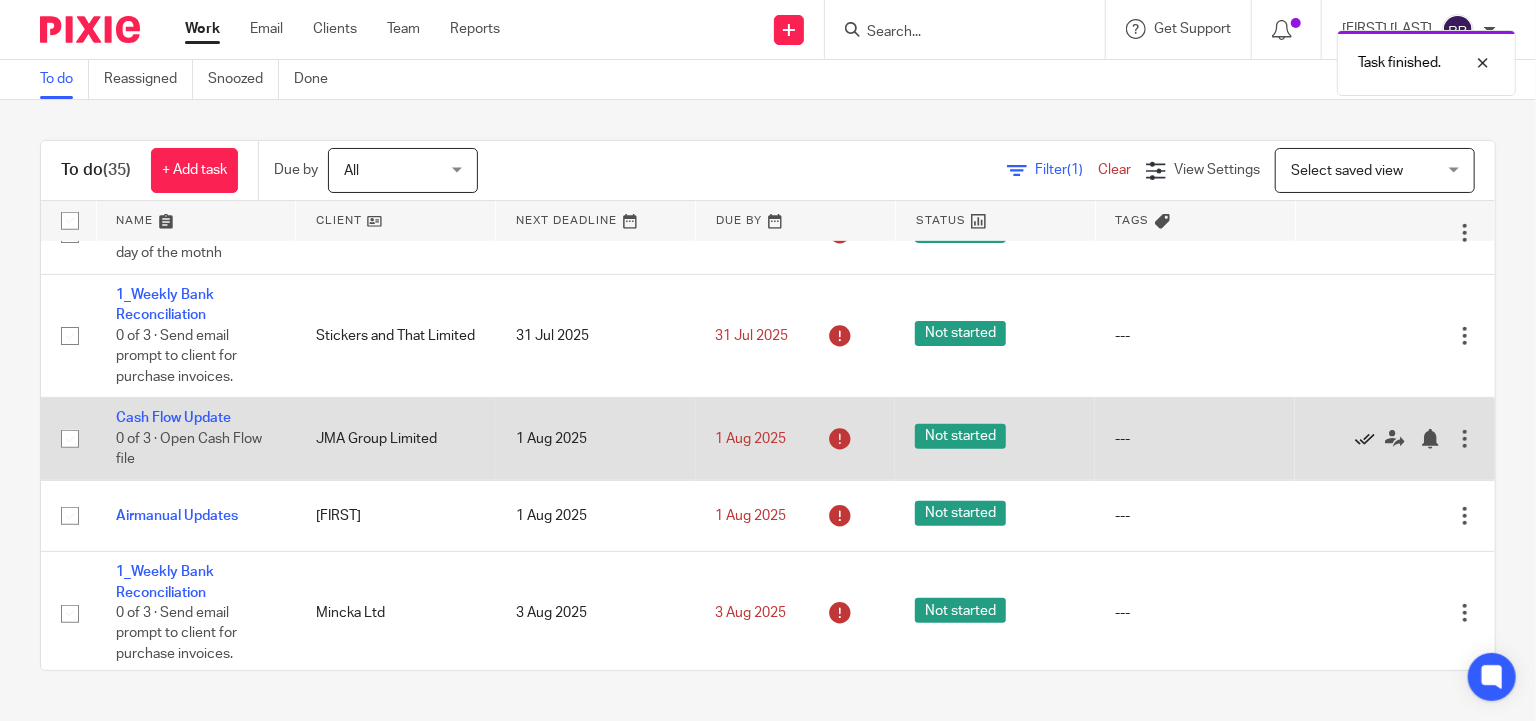 click at bounding box center (1365, 439) 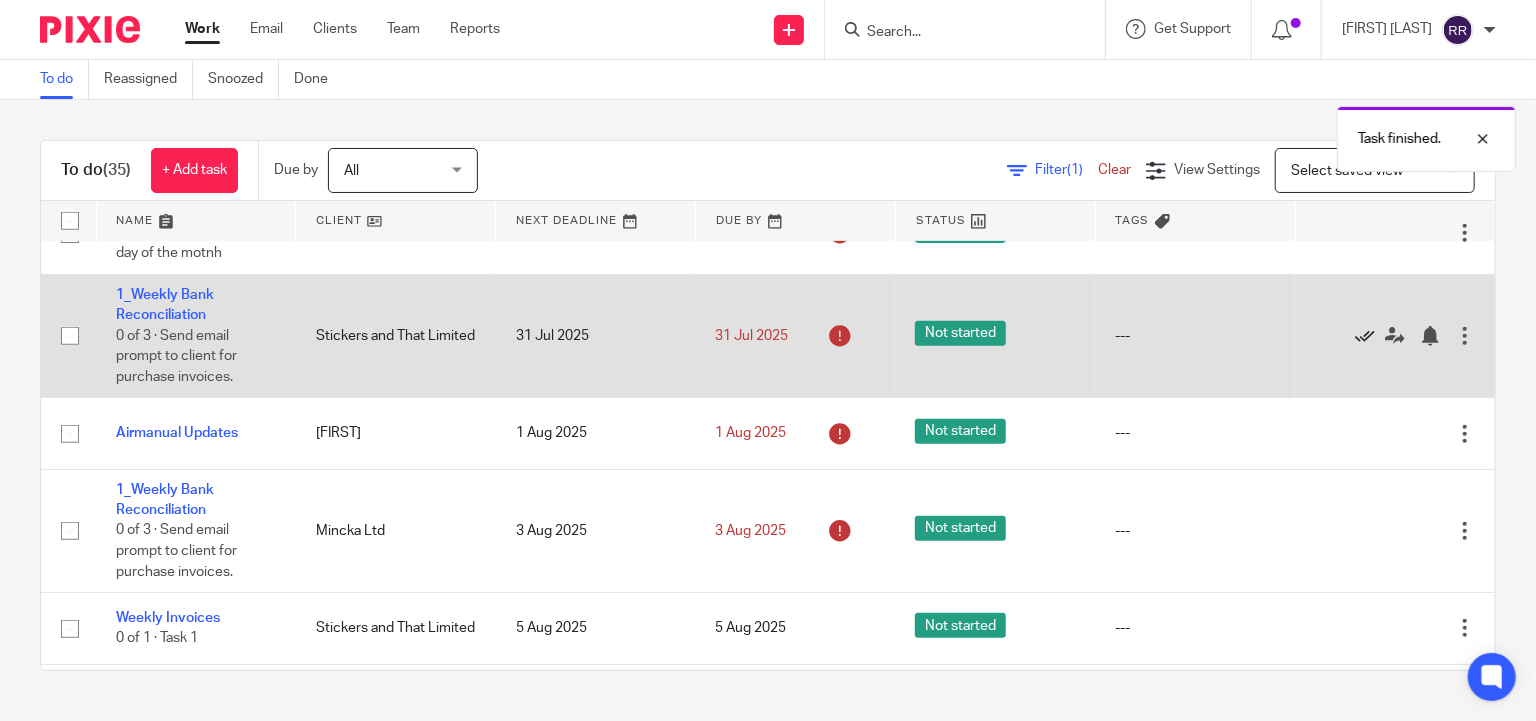 click at bounding box center (1365, 336) 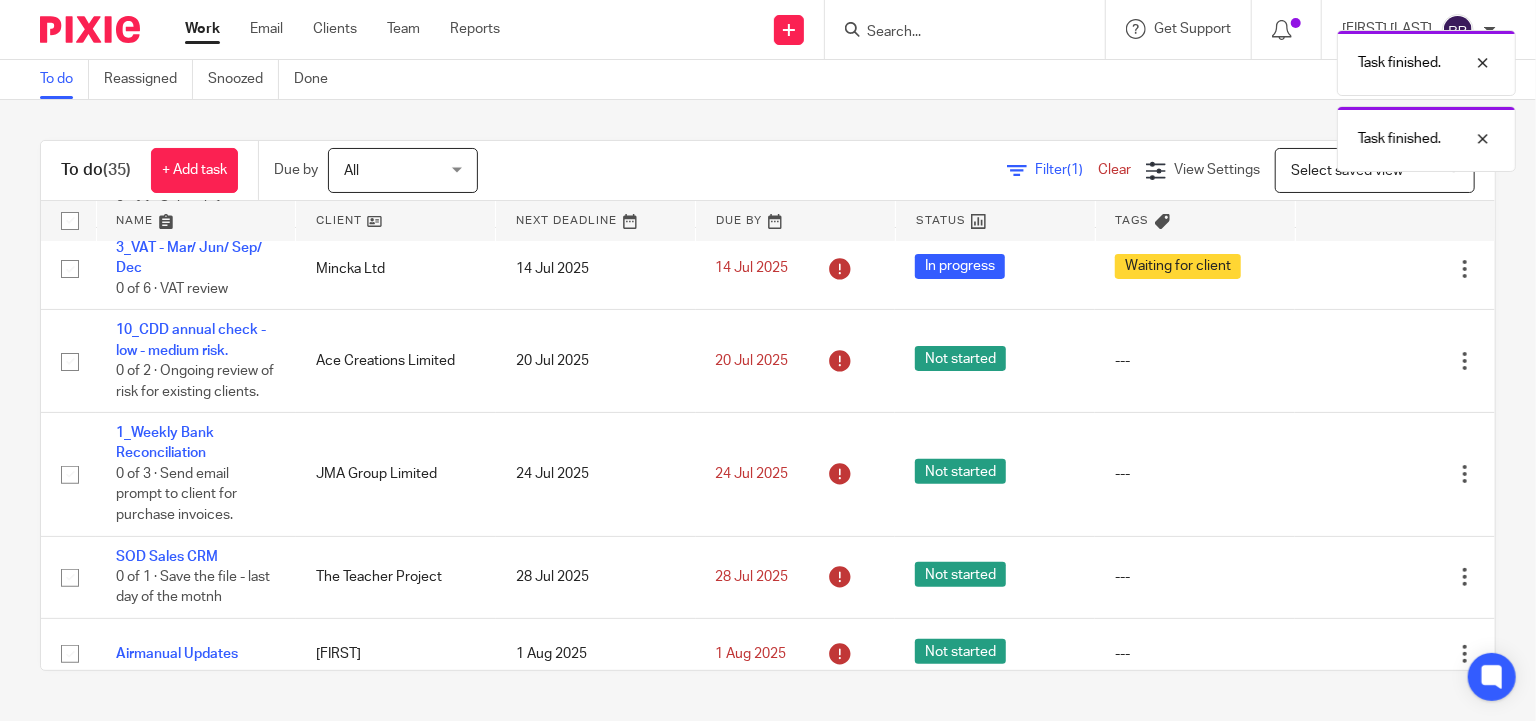 scroll, scrollTop: 249, scrollLeft: 0, axis: vertical 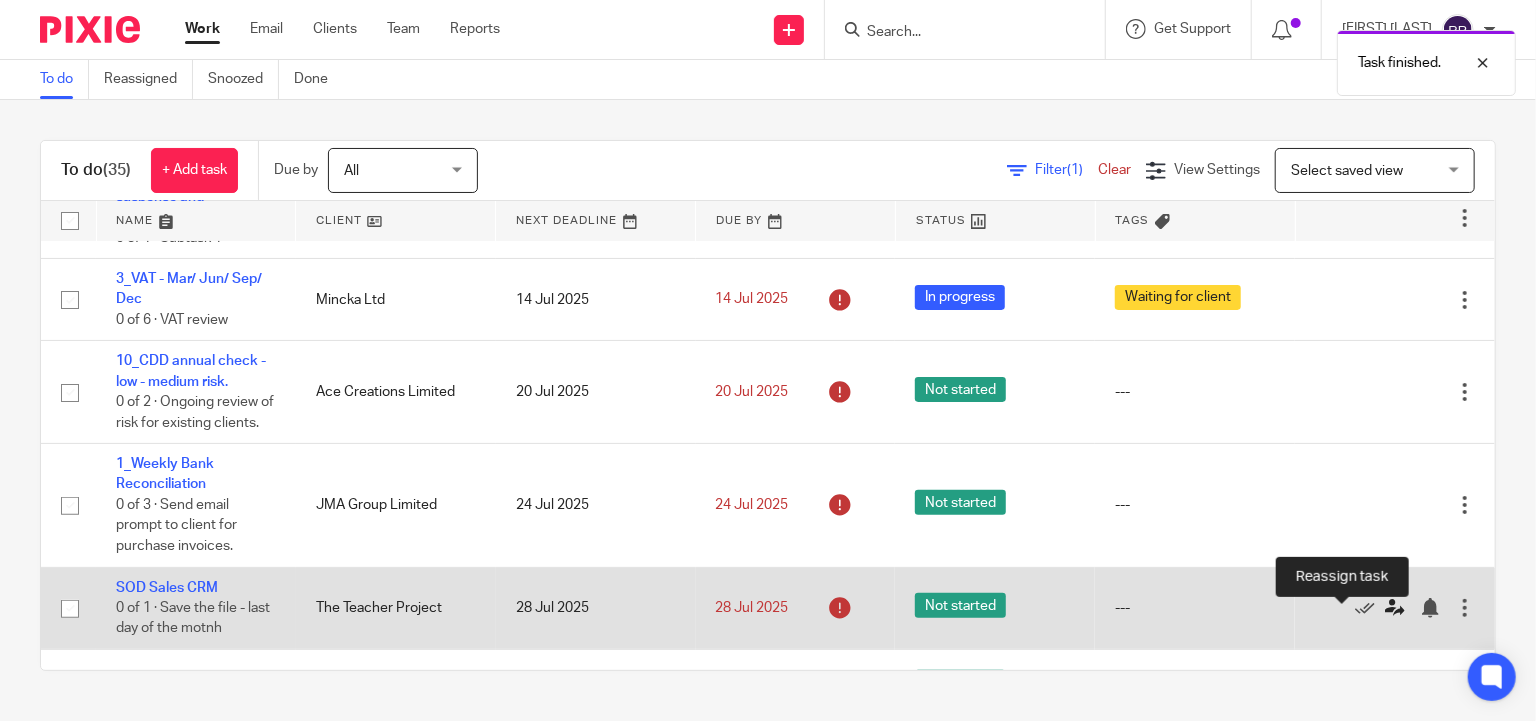 click at bounding box center [1395, 608] 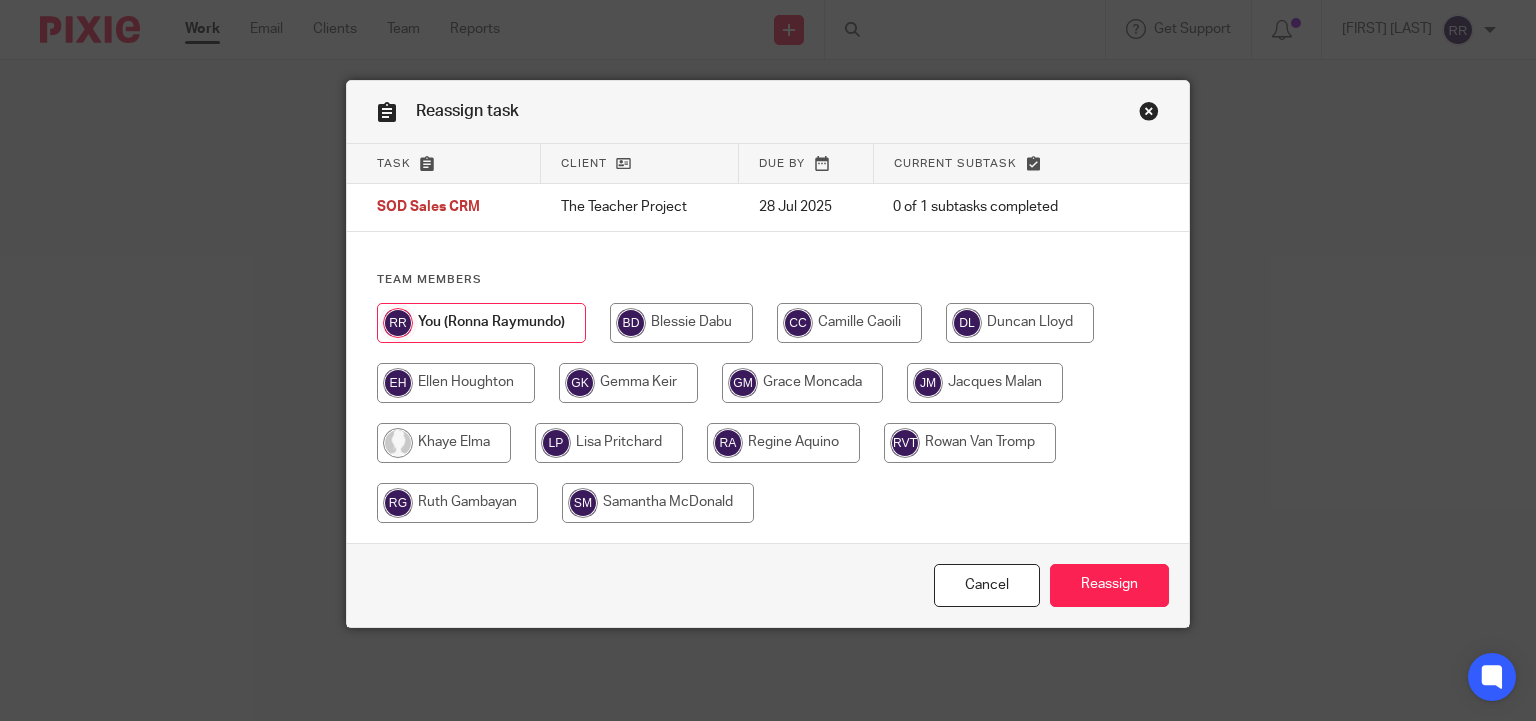 scroll, scrollTop: 0, scrollLeft: 0, axis: both 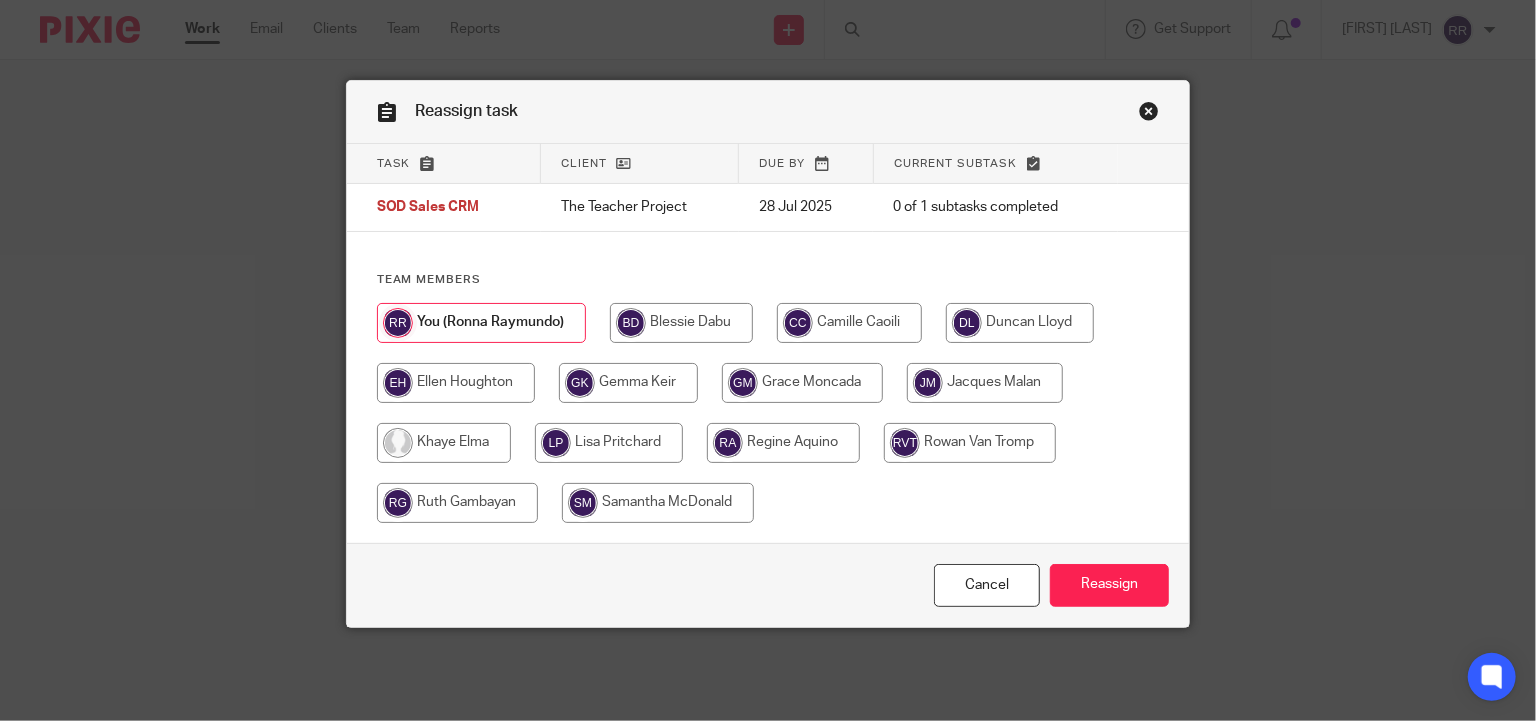 click at bounding box center [849, 323] 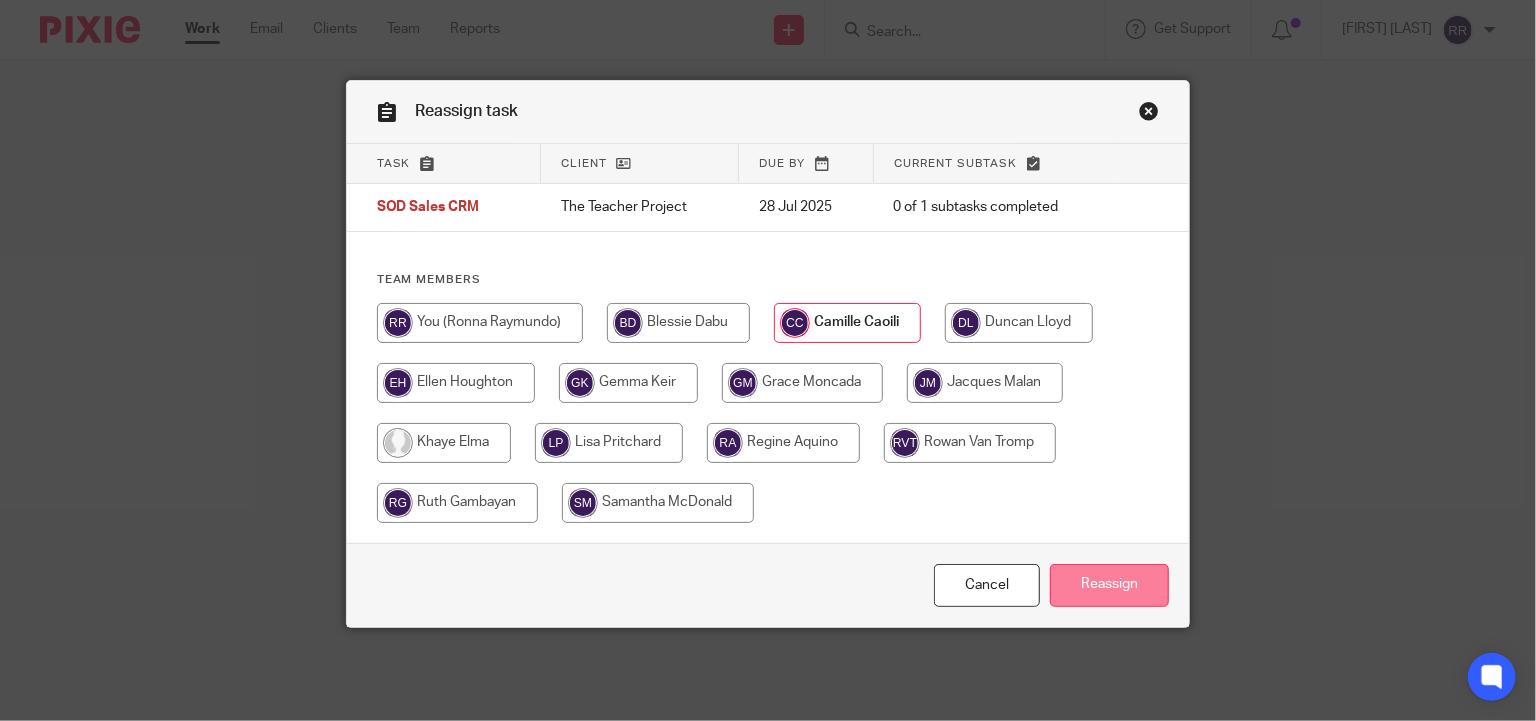 click on "Reassign" at bounding box center [1109, 585] 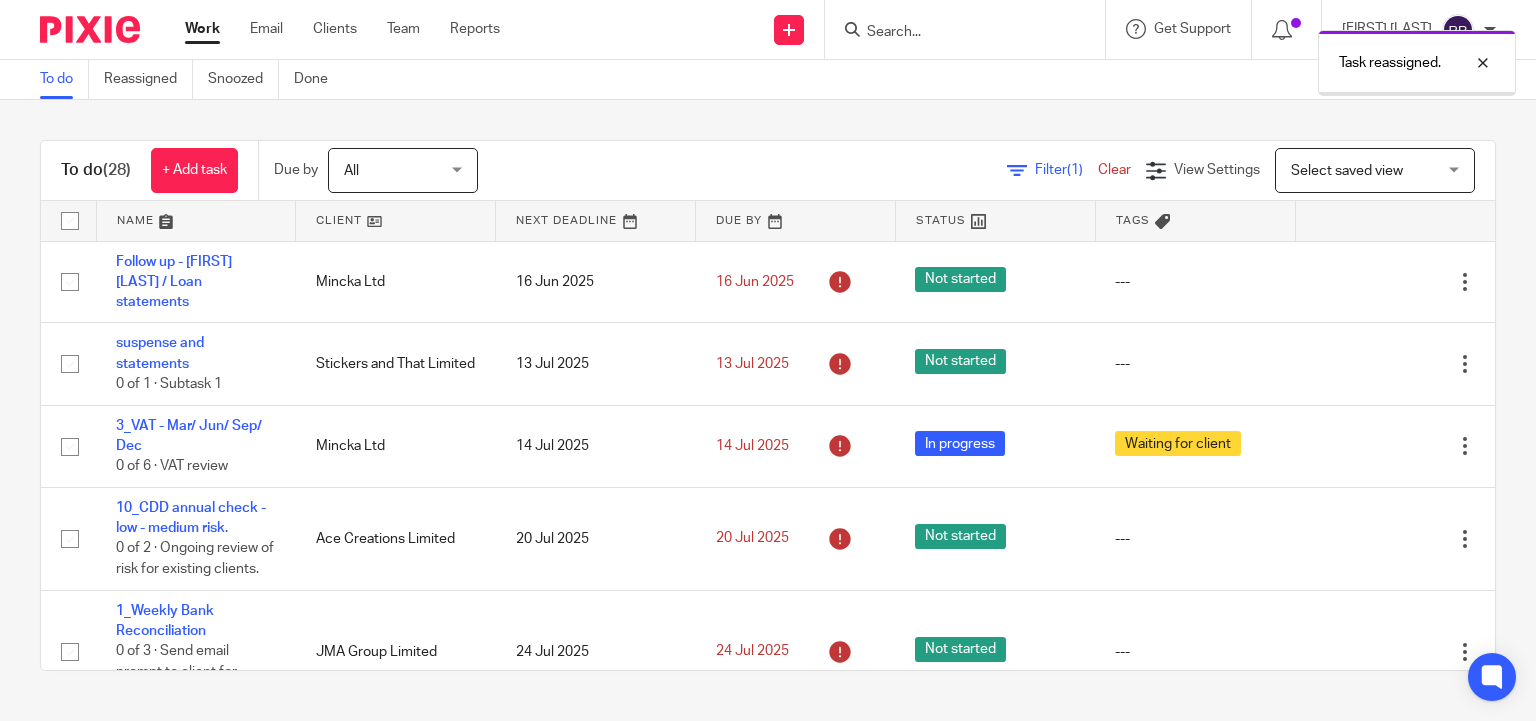 scroll, scrollTop: 0, scrollLeft: 0, axis: both 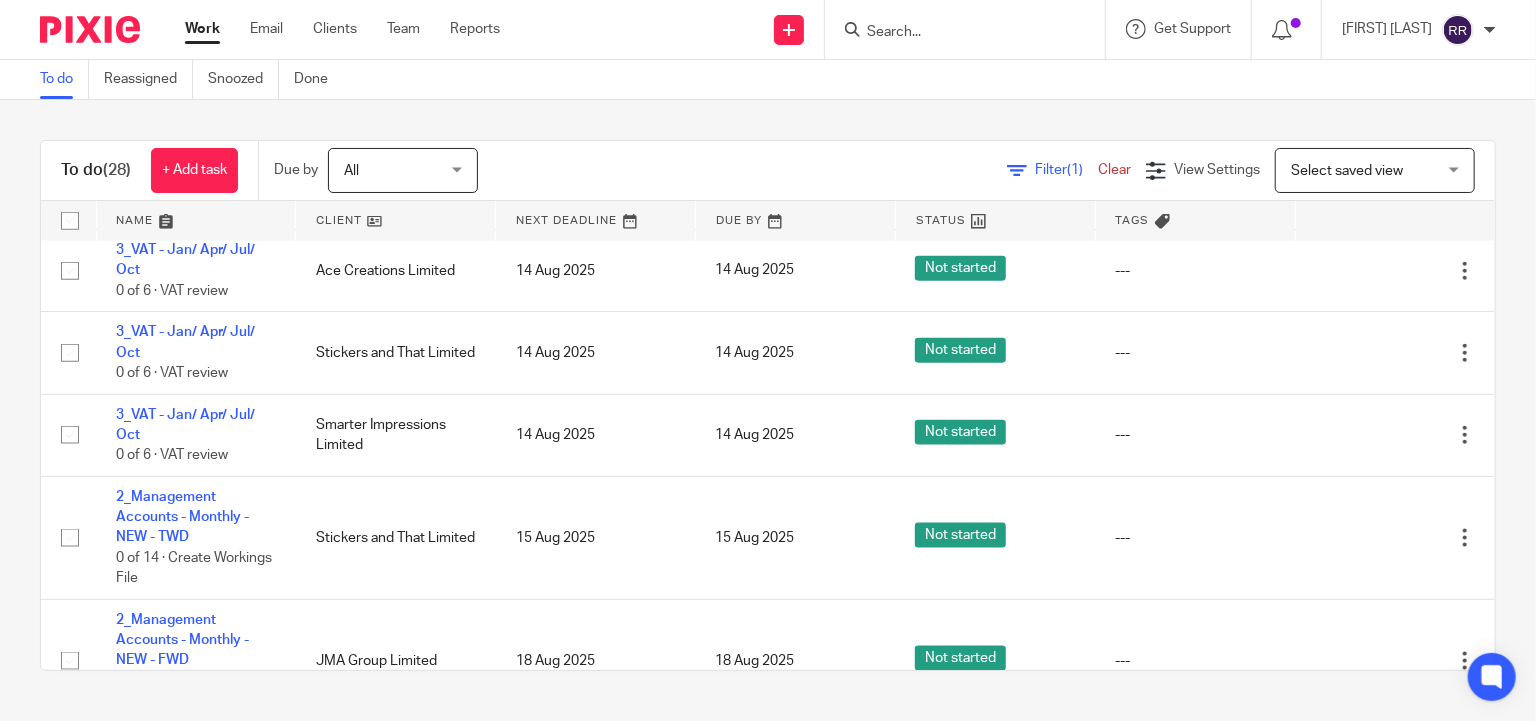 click on "Work" at bounding box center [202, 29] 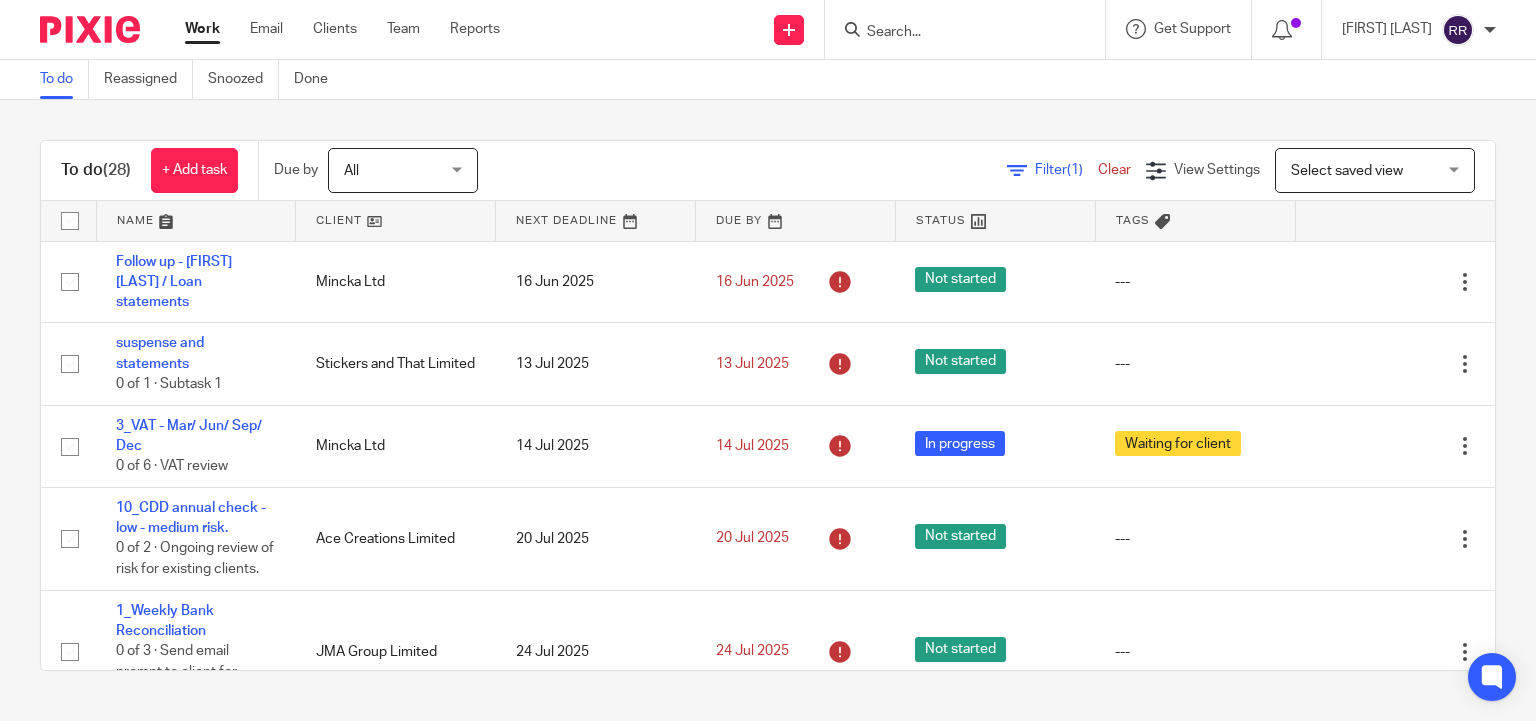 scroll, scrollTop: 0, scrollLeft: 0, axis: both 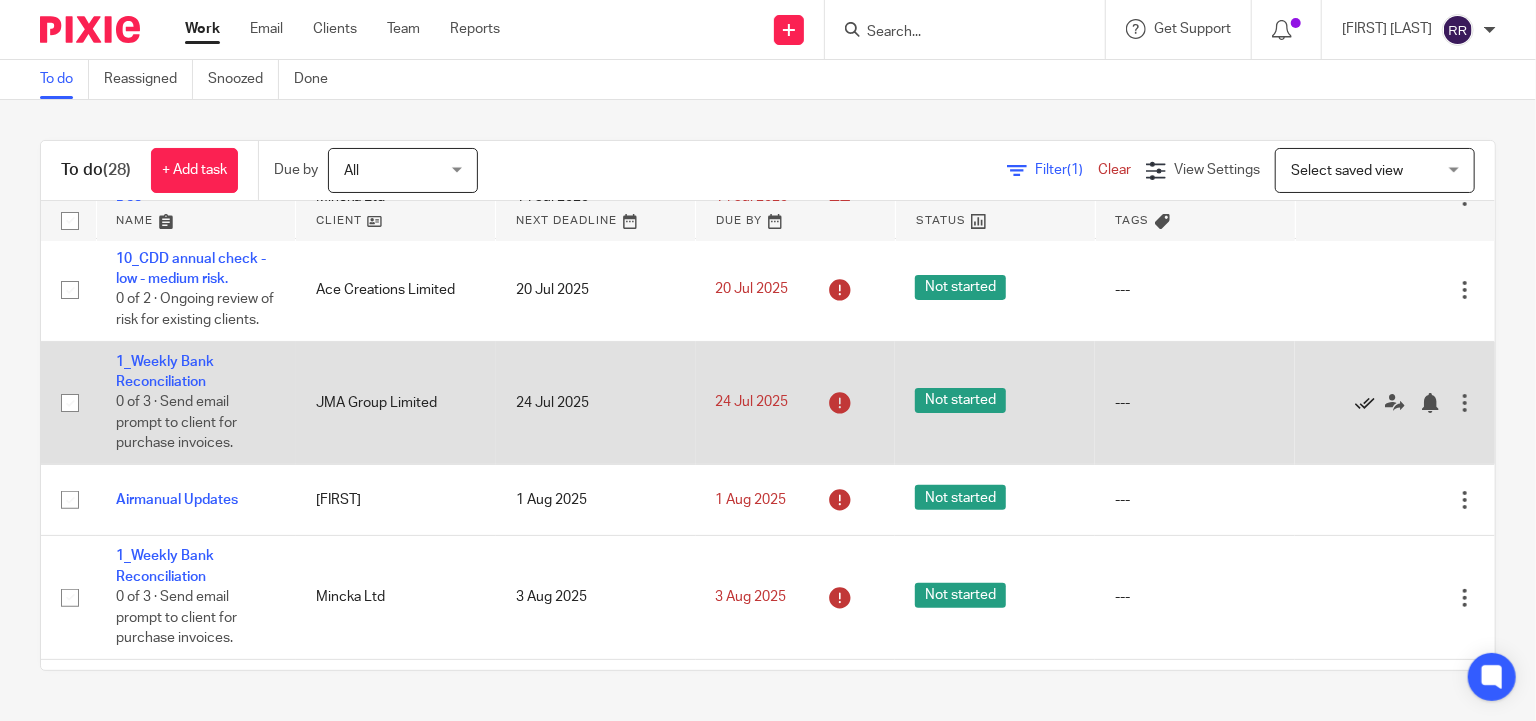 click at bounding box center [1365, 403] 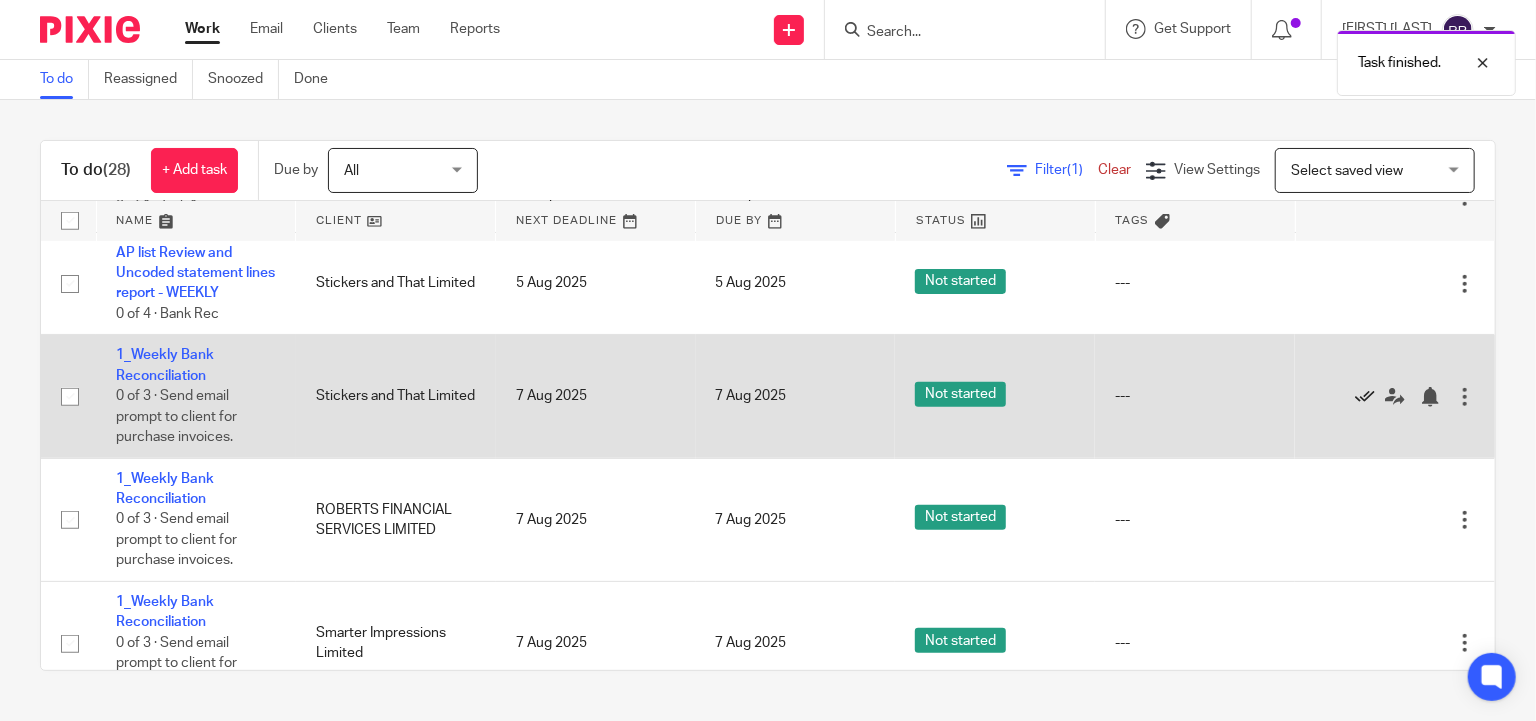 scroll, scrollTop: 749, scrollLeft: 0, axis: vertical 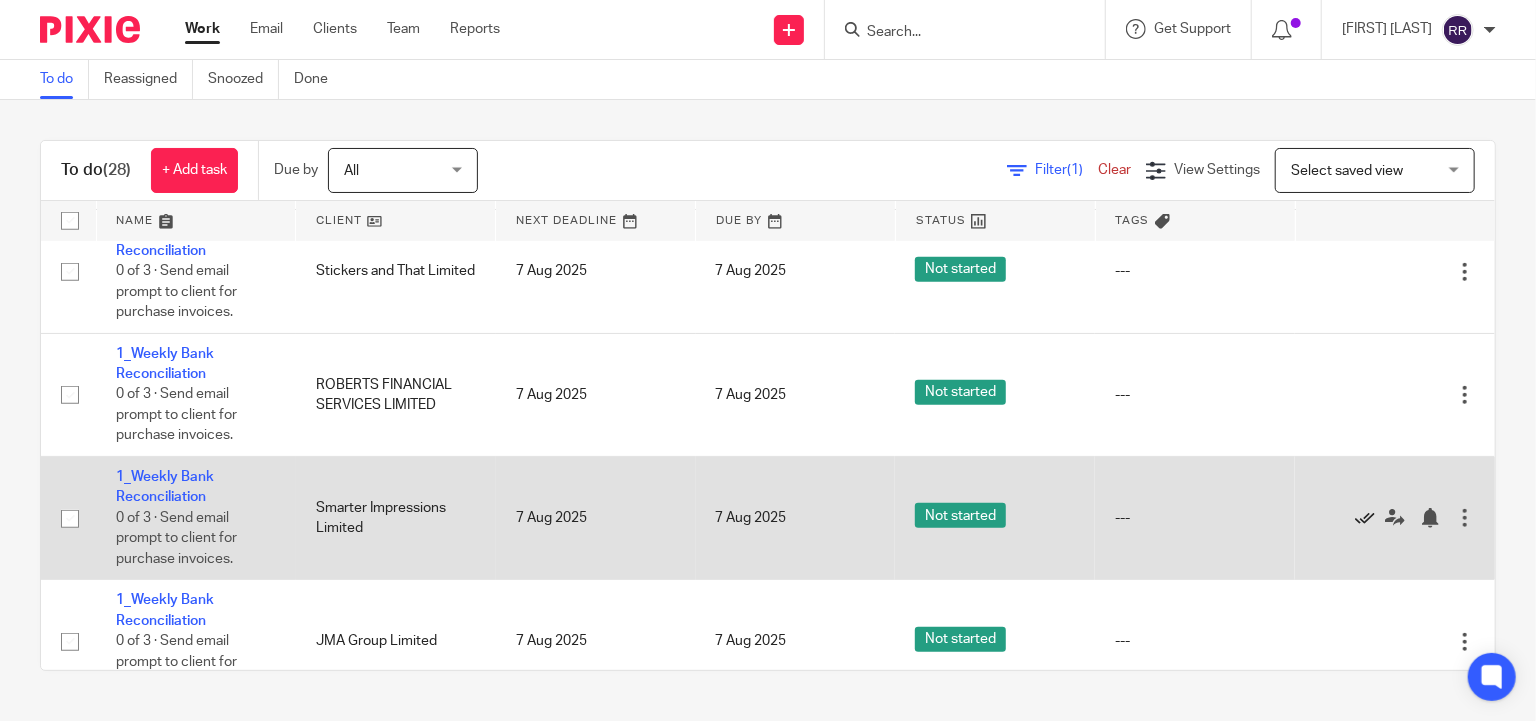 click at bounding box center (1365, 518) 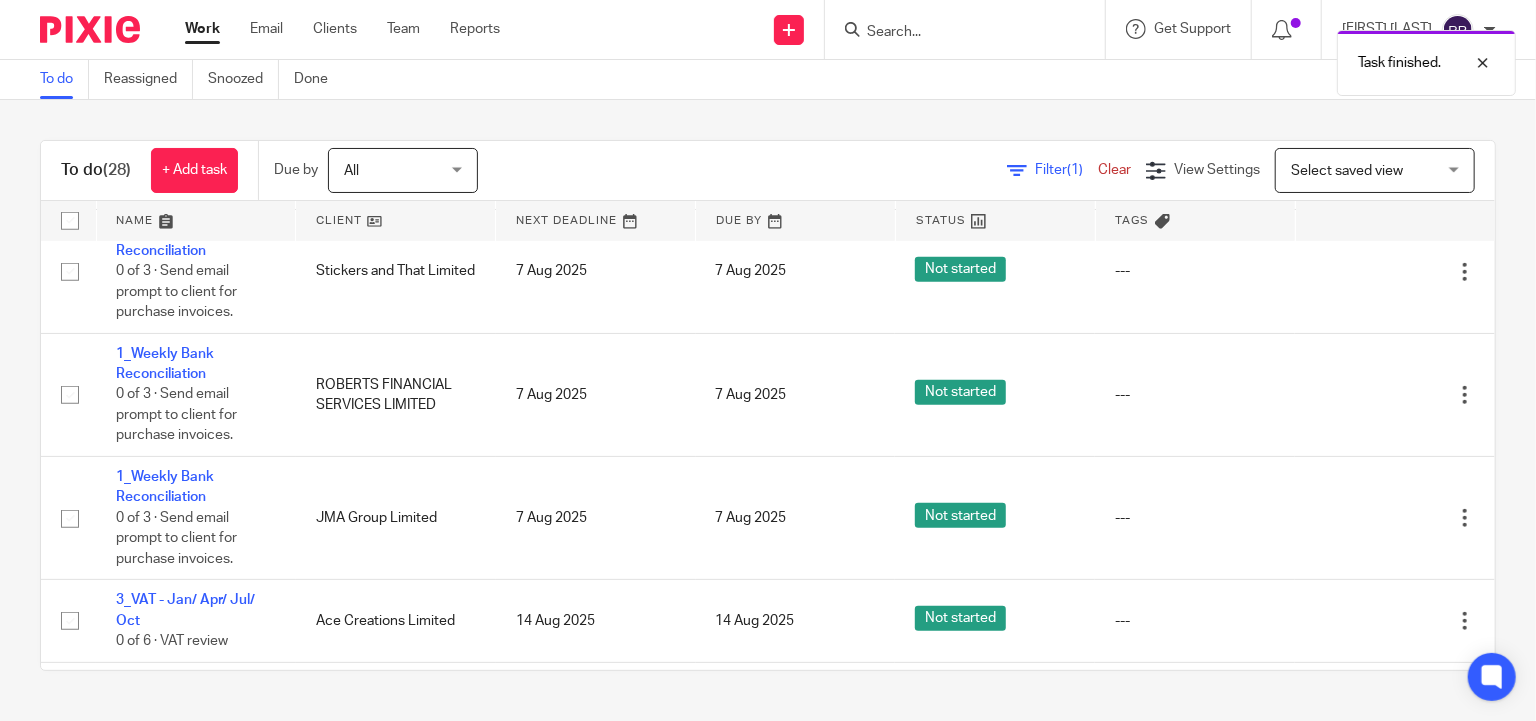 click at bounding box center (1365, 518) 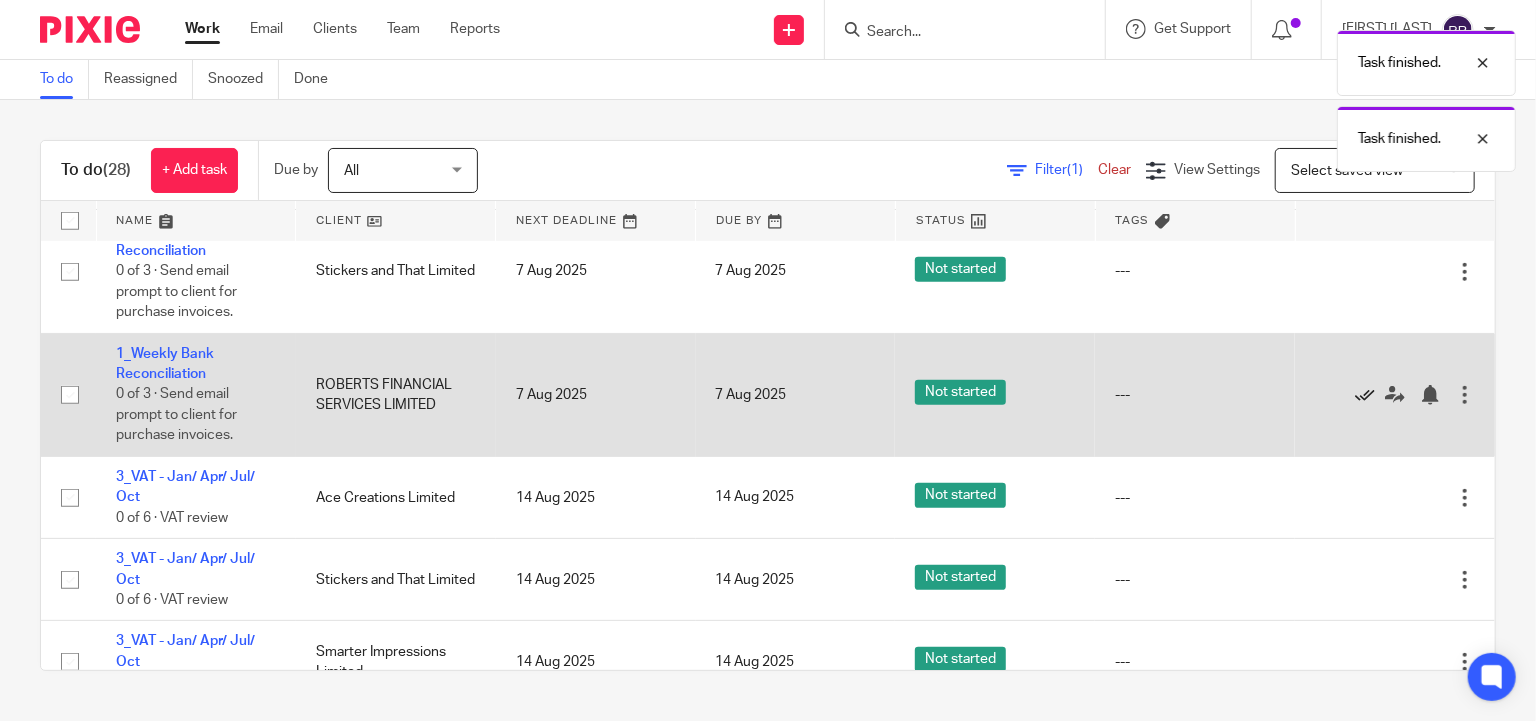 click at bounding box center [1365, 395] 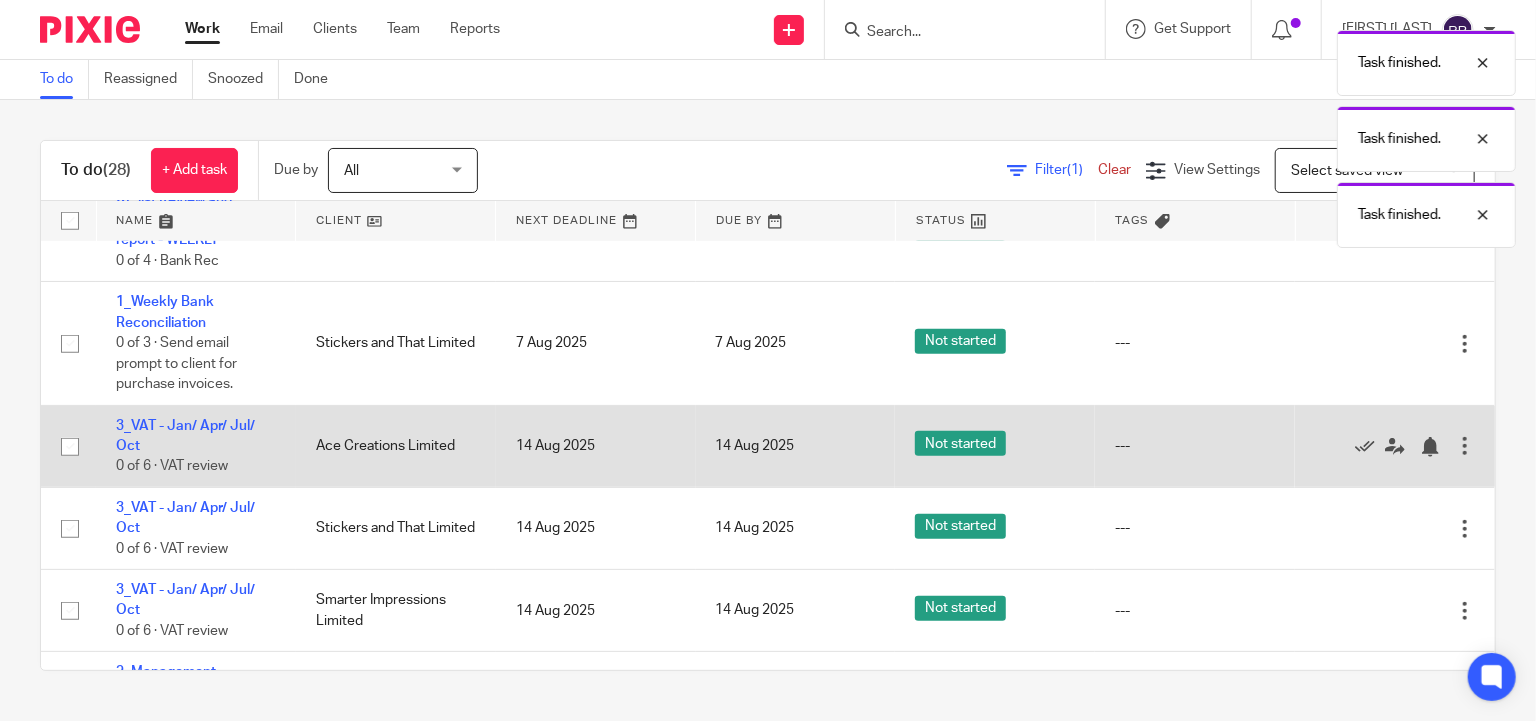 scroll, scrollTop: 624, scrollLeft: 0, axis: vertical 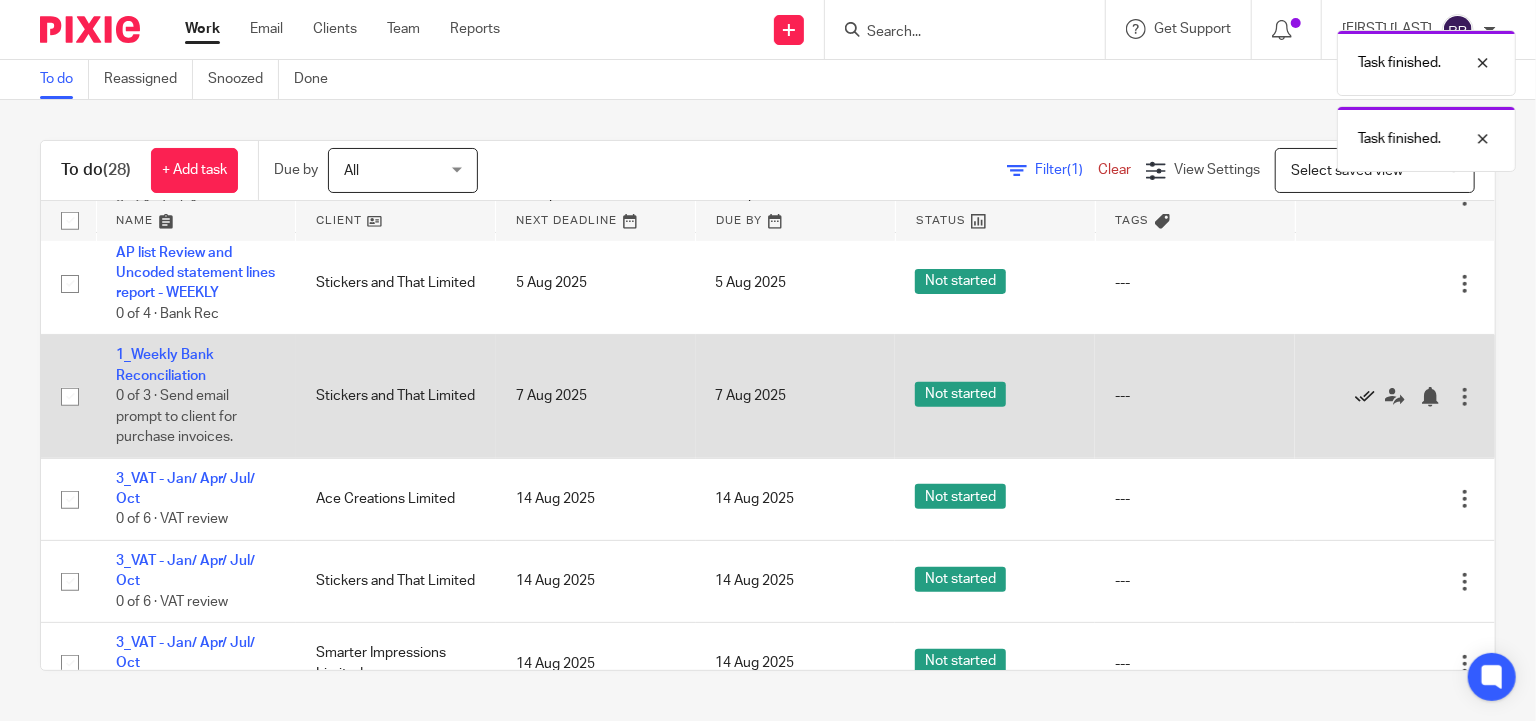 click at bounding box center [1365, 397] 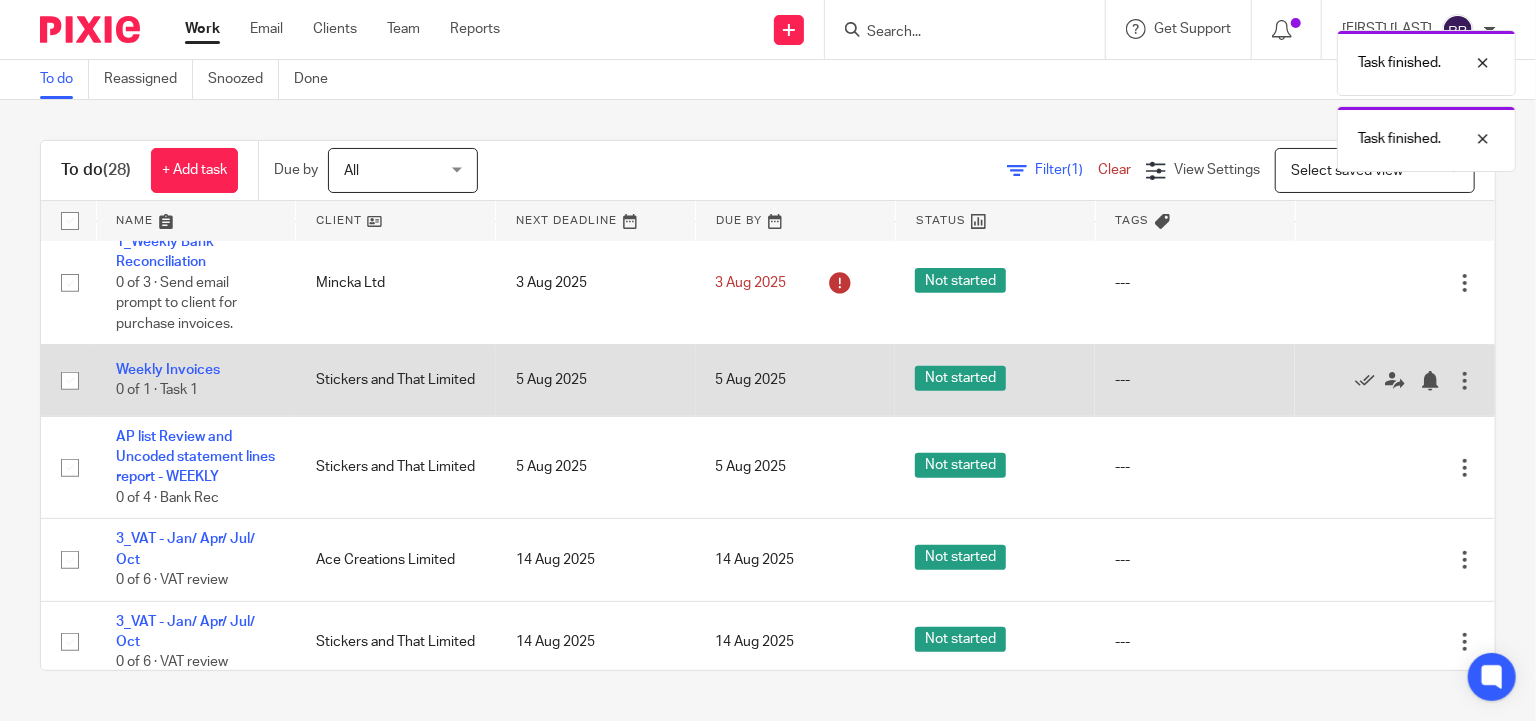 scroll, scrollTop: 499, scrollLeft: 0, axis: vertical 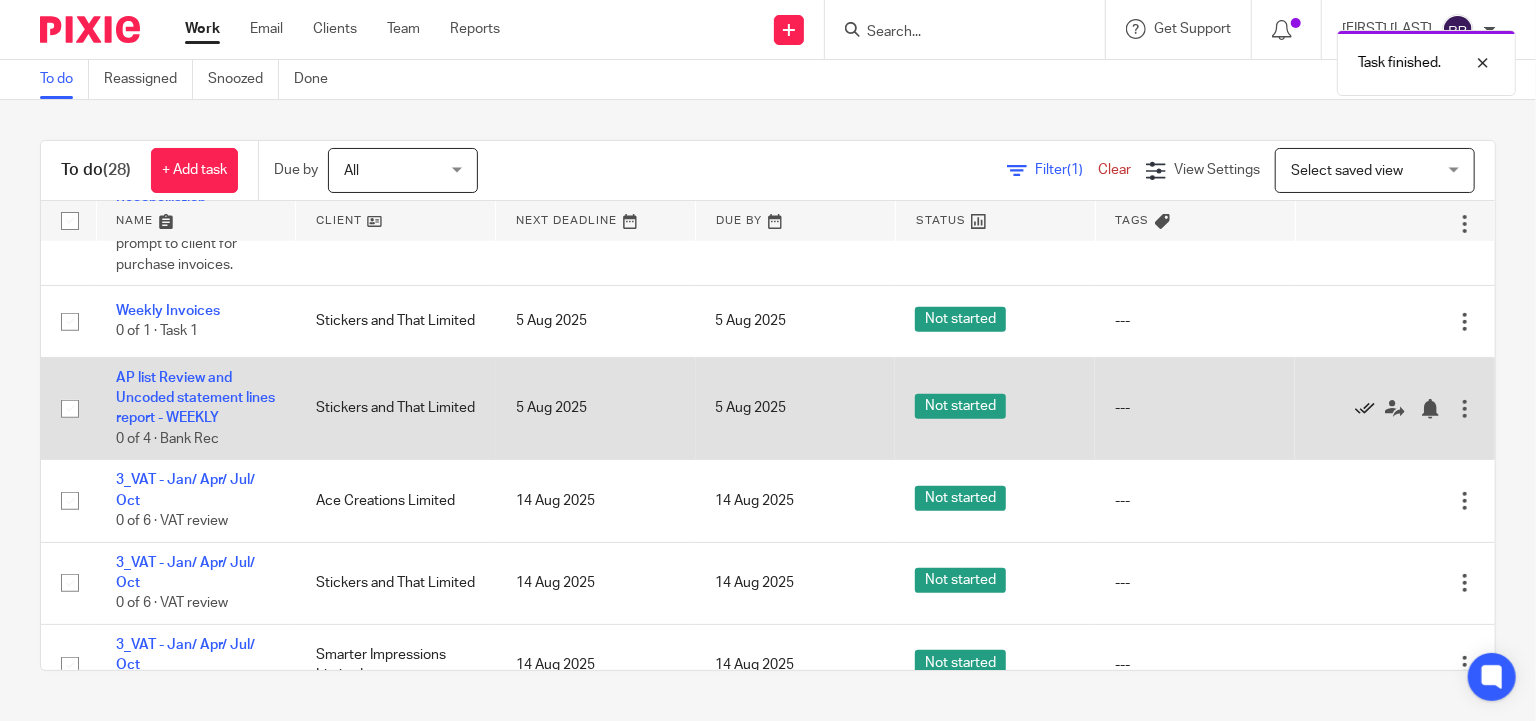 click at bounding box center (1365, 409) 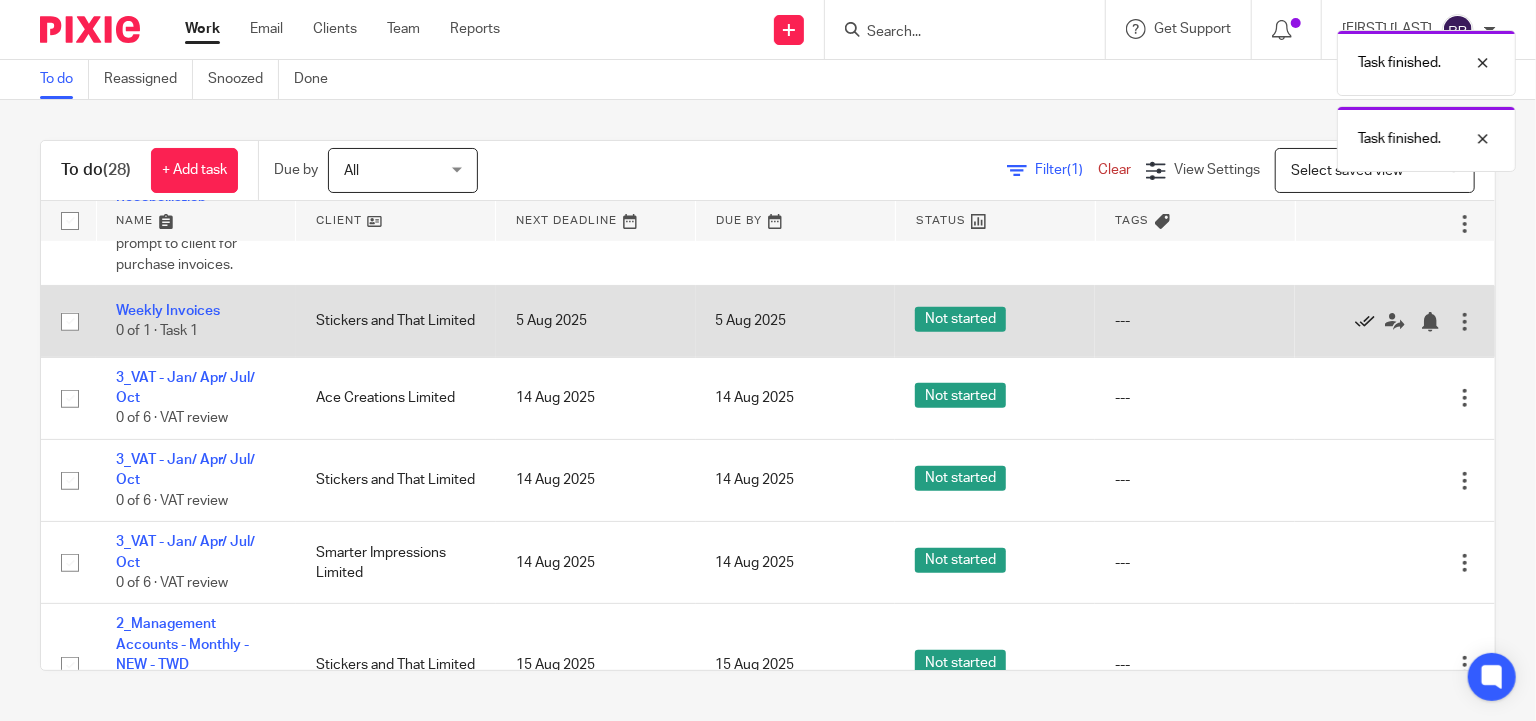 click at bounding box center (1365, 322) 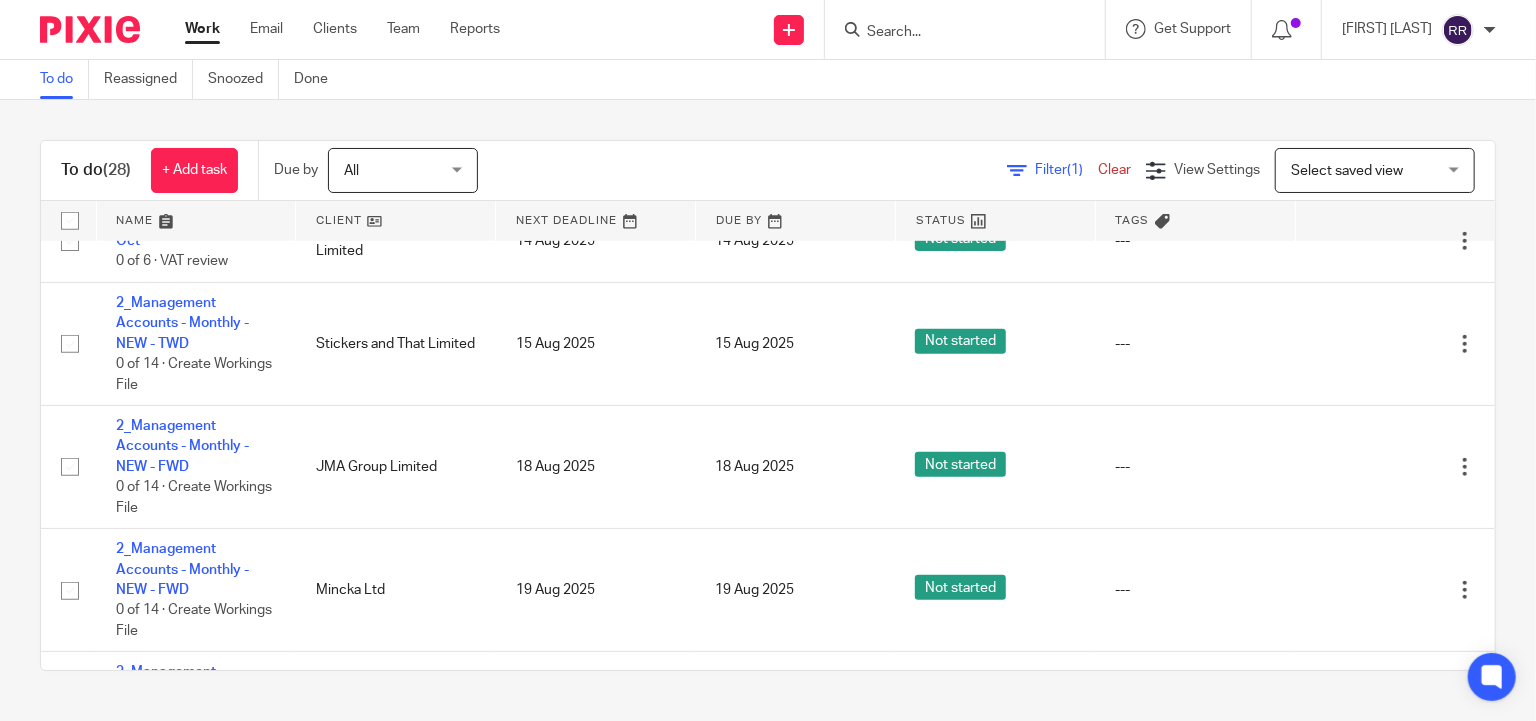 scroll, scrollTop: 0, scrollLeft: 0, axis: both 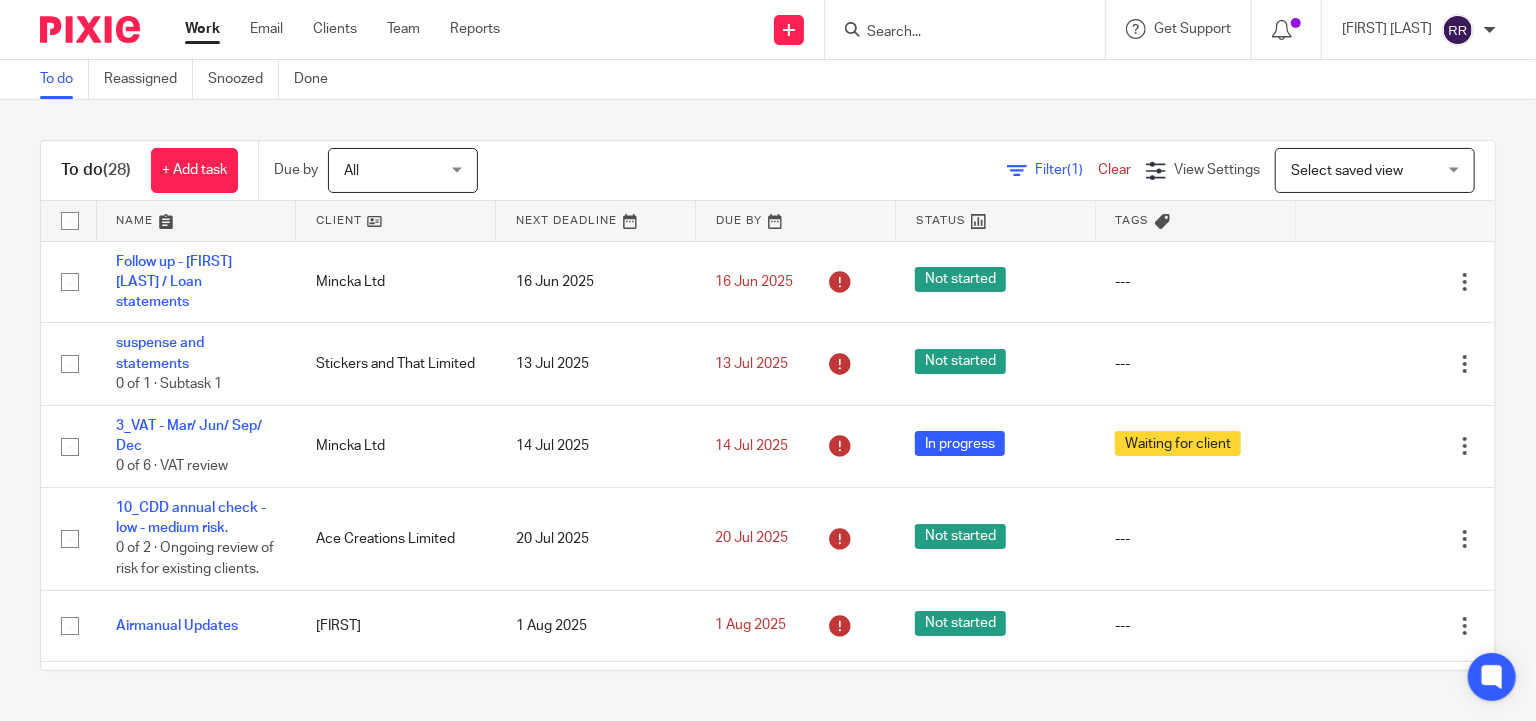 click on "Work" at bounding box center (202, 29) 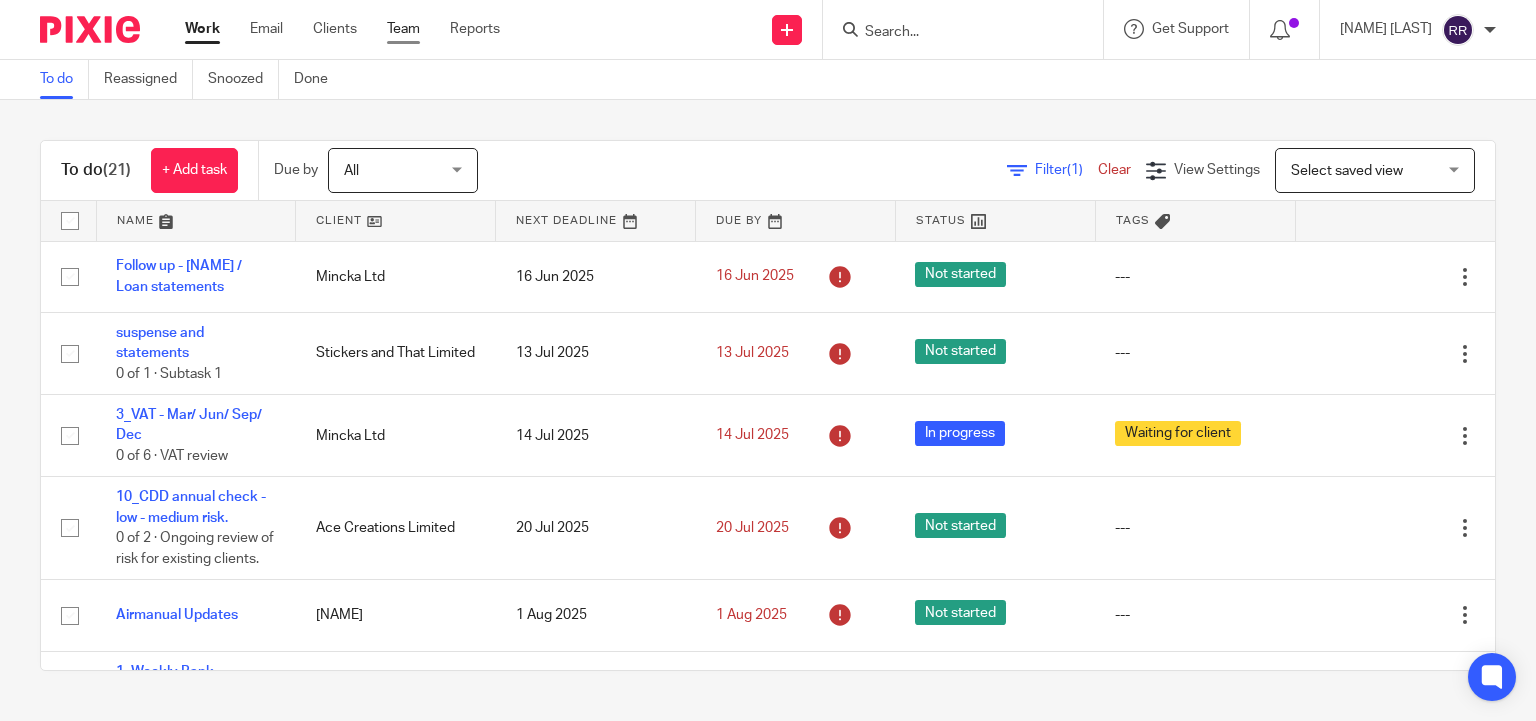 scroll, scrollTop: 0, scrollLeft: 0, axis: both 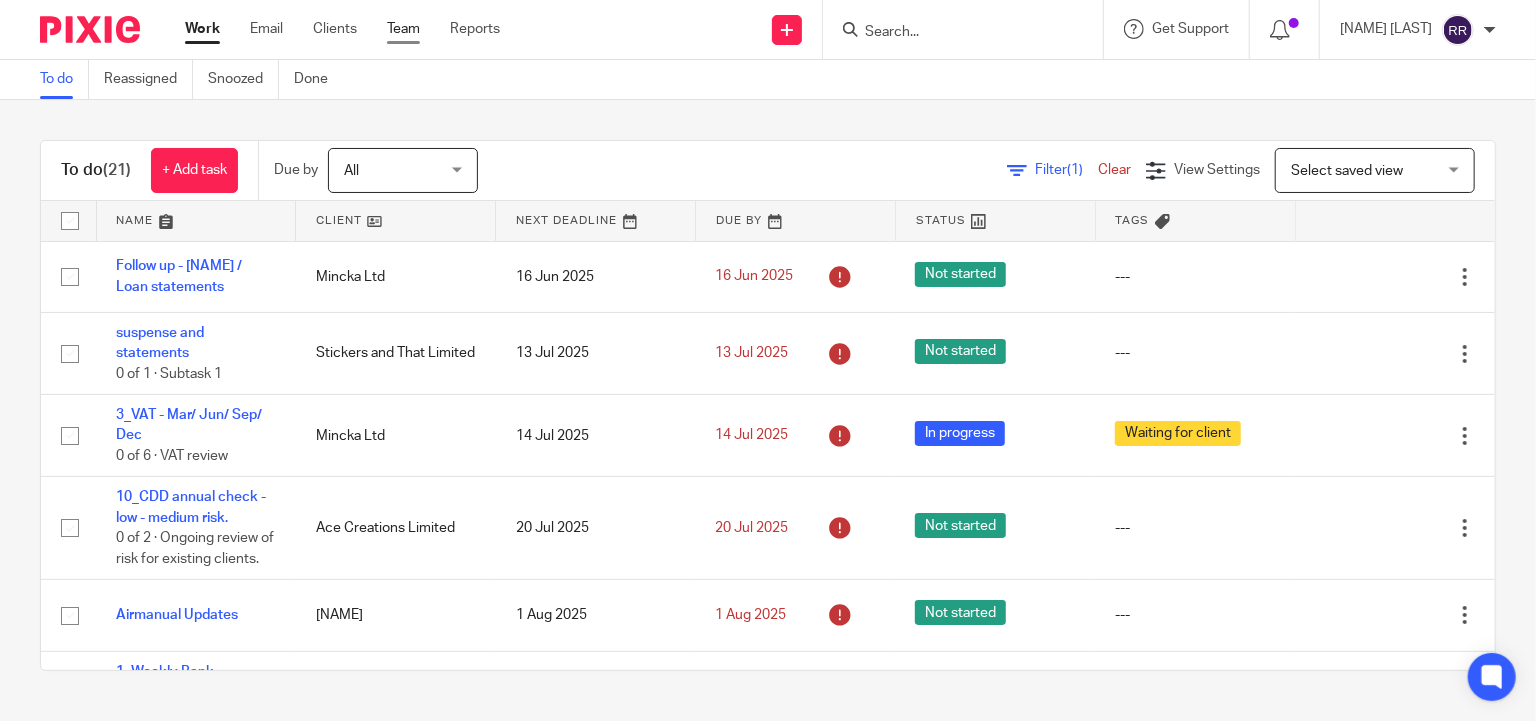 click on "Team" at bounding box center [403, 29] 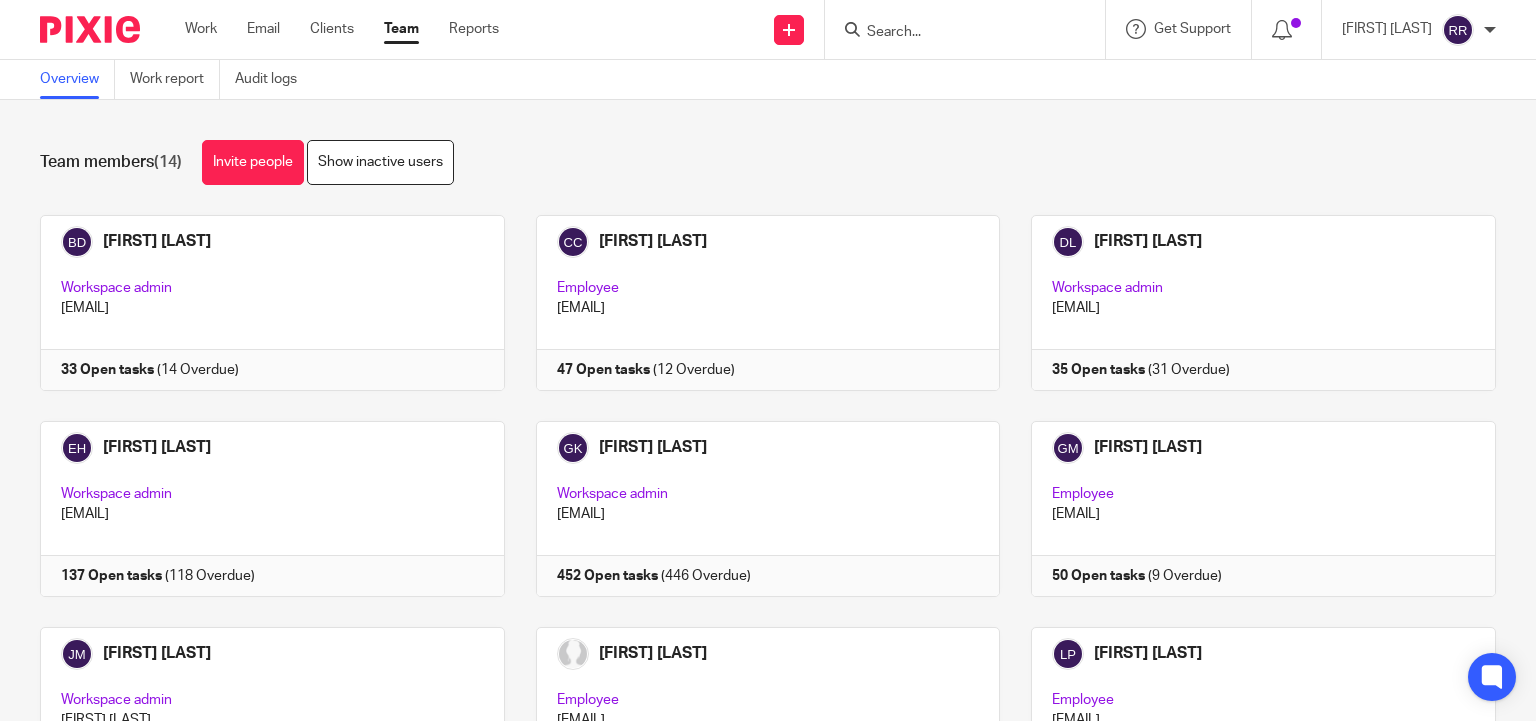 scroll, scrollTop: 0, scrollLeft: 0, axis: both 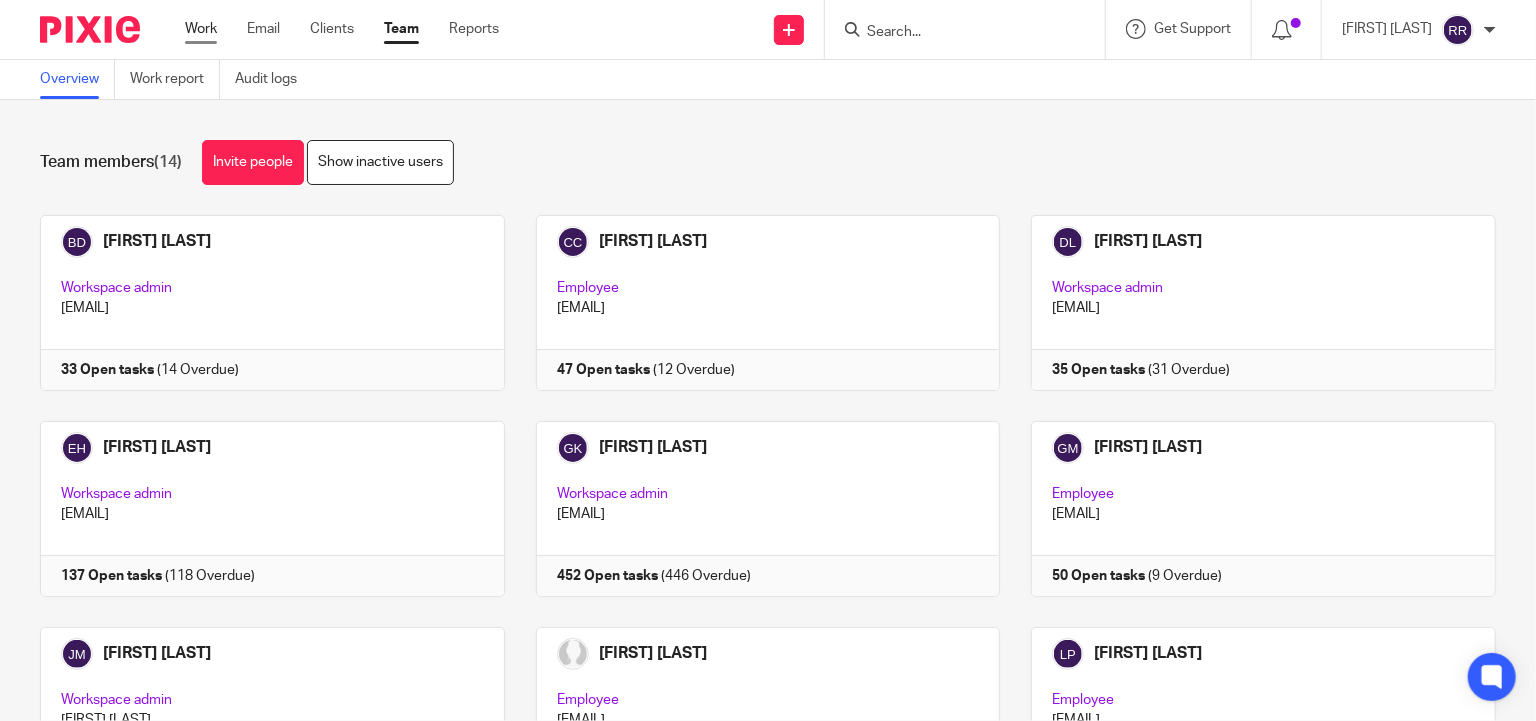 click on "Work" at bounding box center [201, 29] 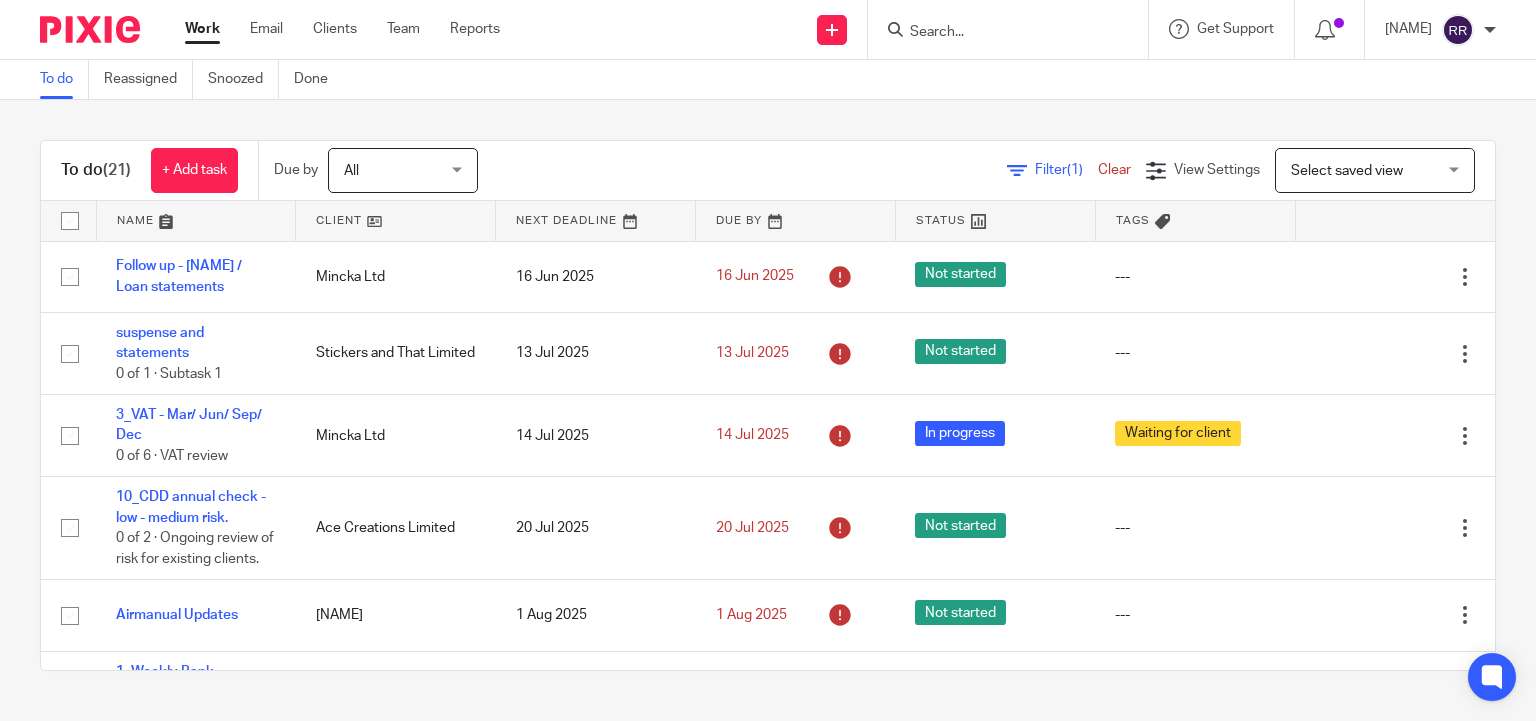 scroll, scrollTop: 0, scrollLeft: 0, axis: both 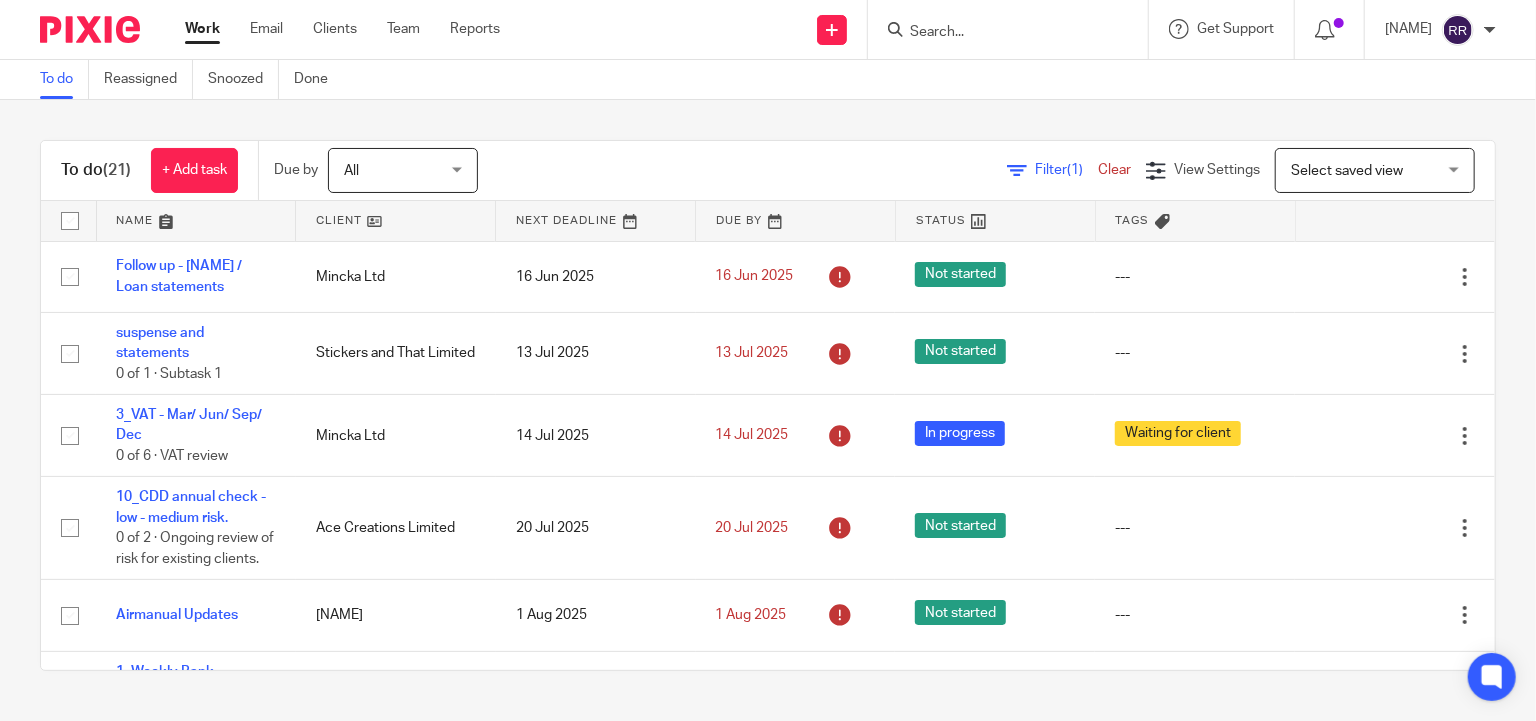 click at bounding box center (196, 221) 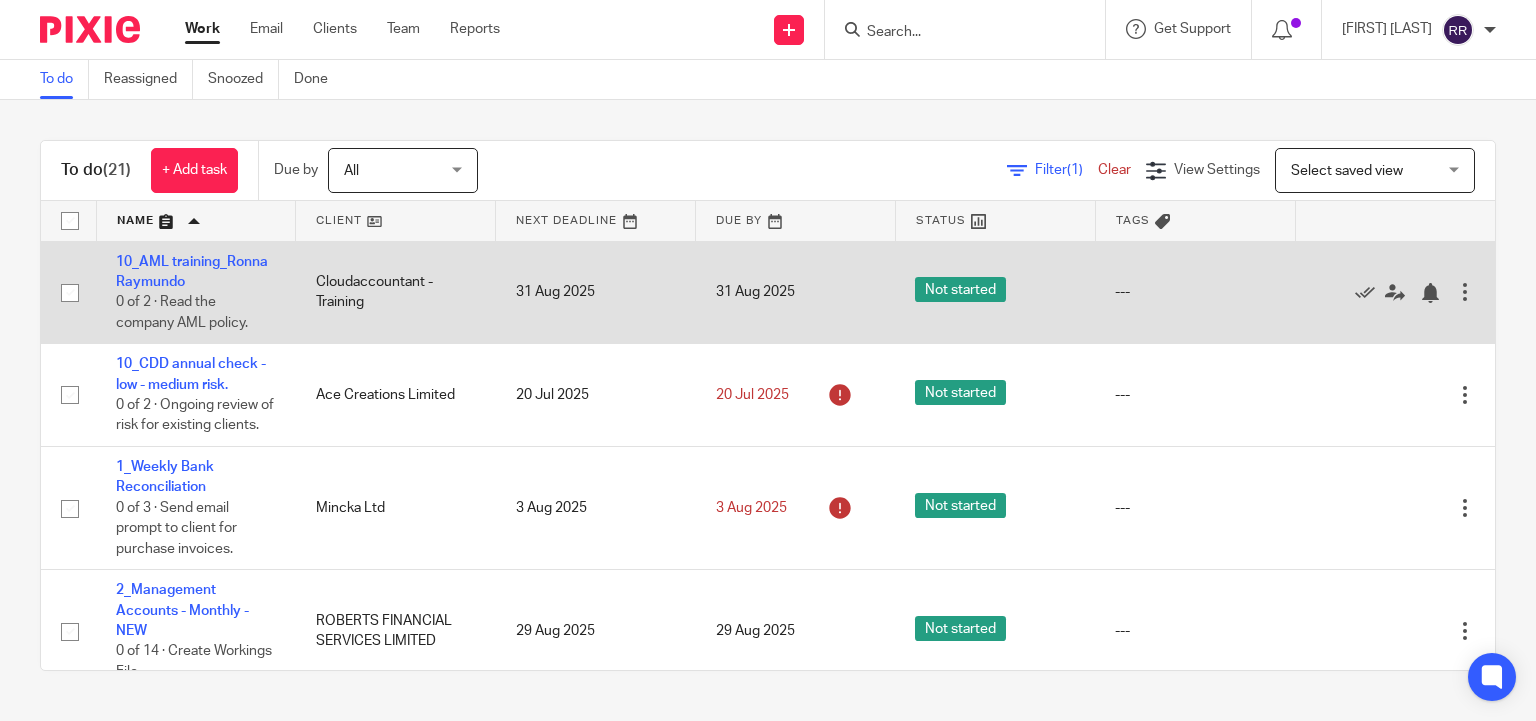 scroll, scrollTop: 0, scrollLeft: 0, axis: both 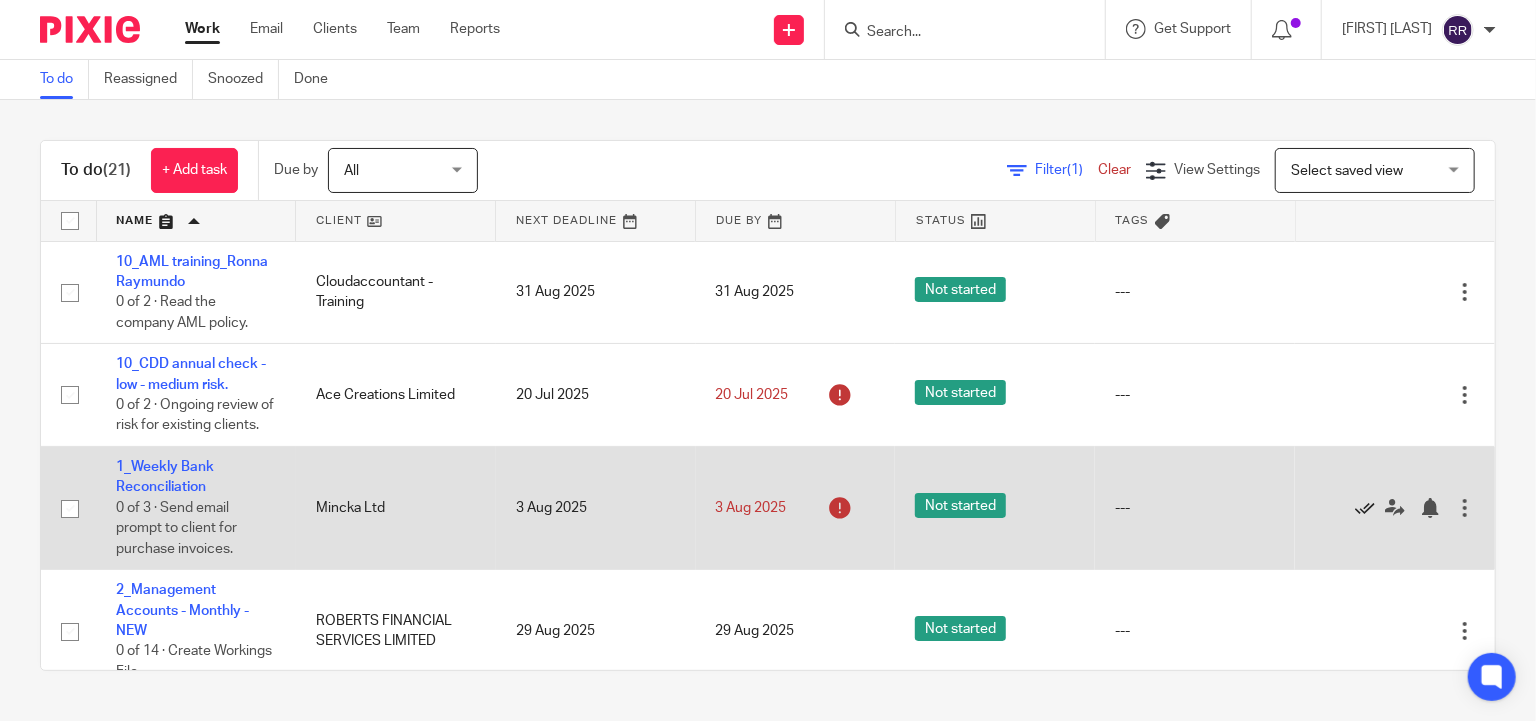 click at bounding box center (1365, 508) 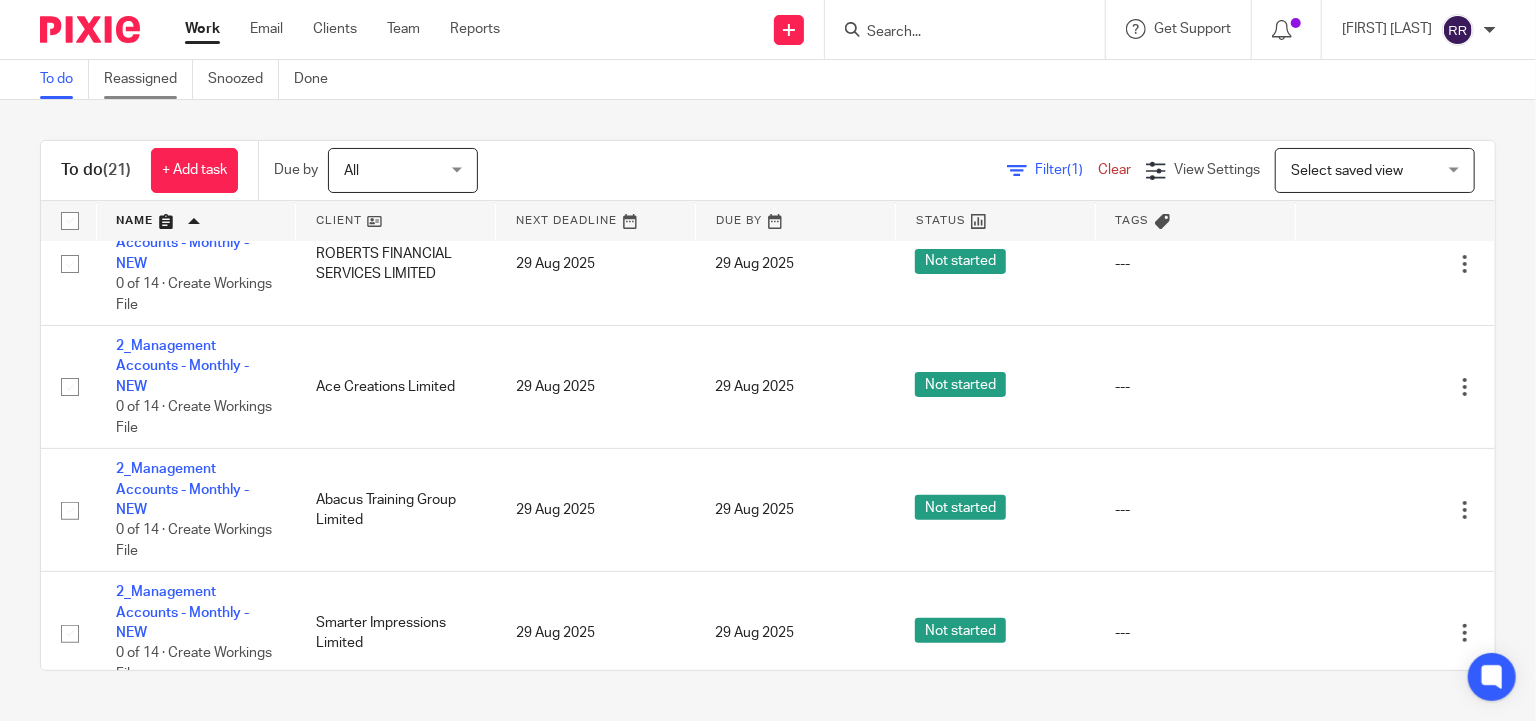 scroll, scrollTop: 182, scrollLeft: 0, axis: vertical 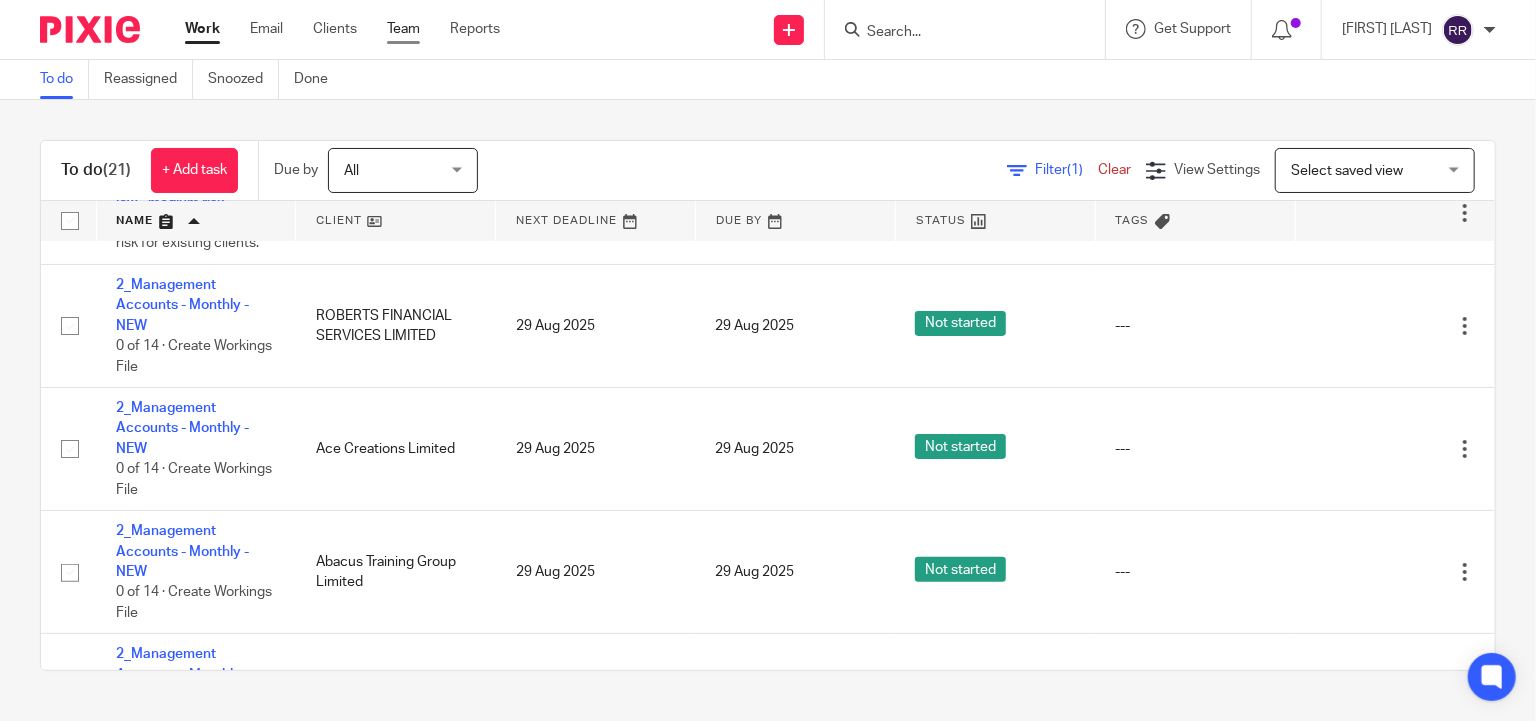 click on "Team" at bounding box center [403, 29] 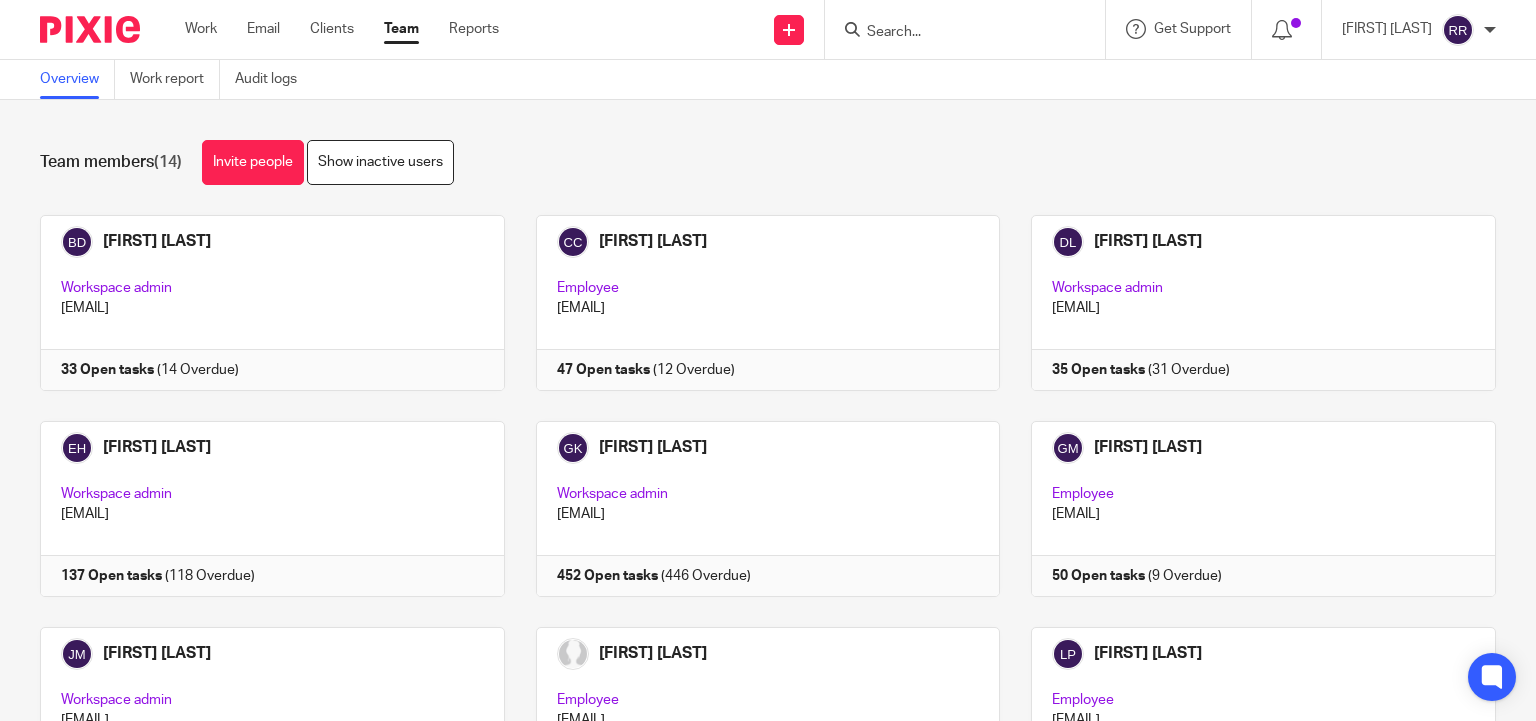 scroll, scrollTop: 0, scrollLeft: 0, axis: both 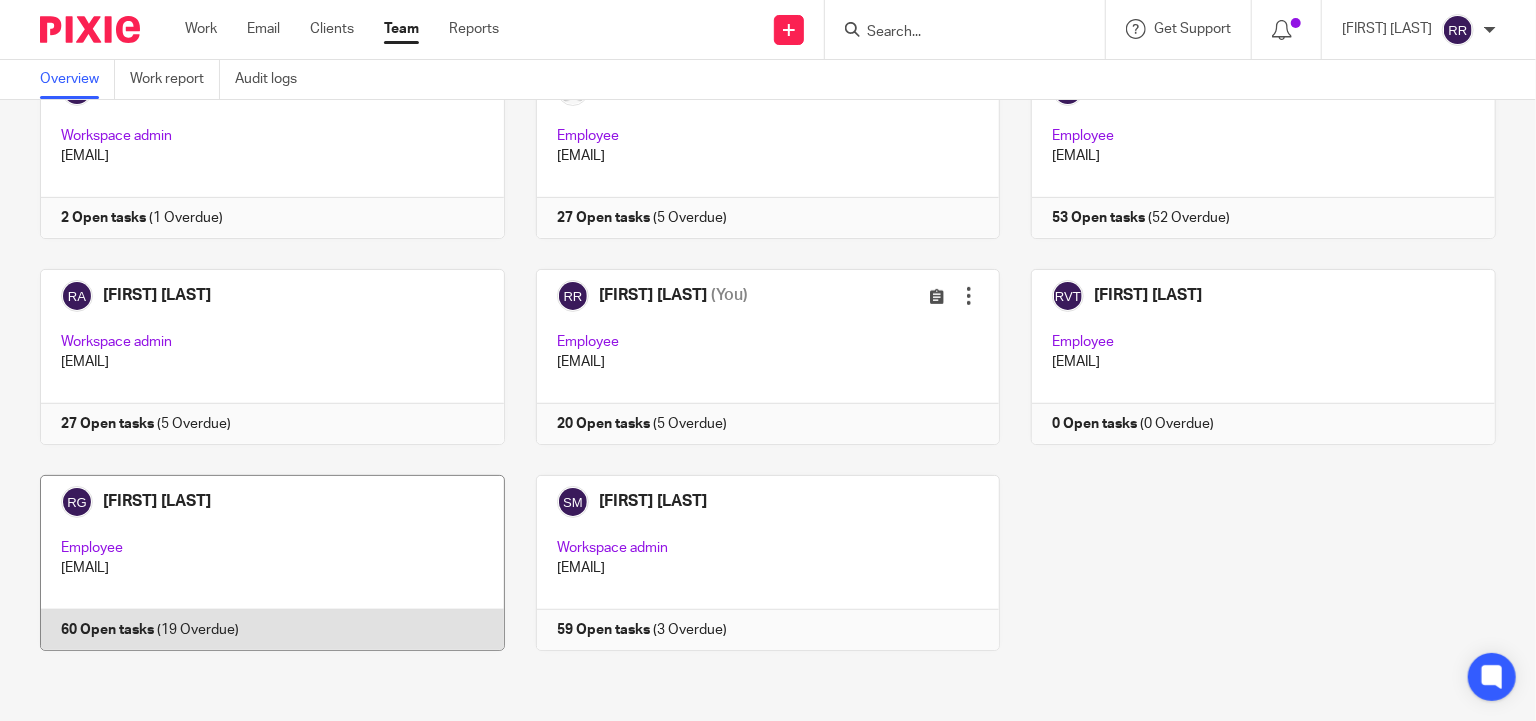 click at bounding box center (257, 563) 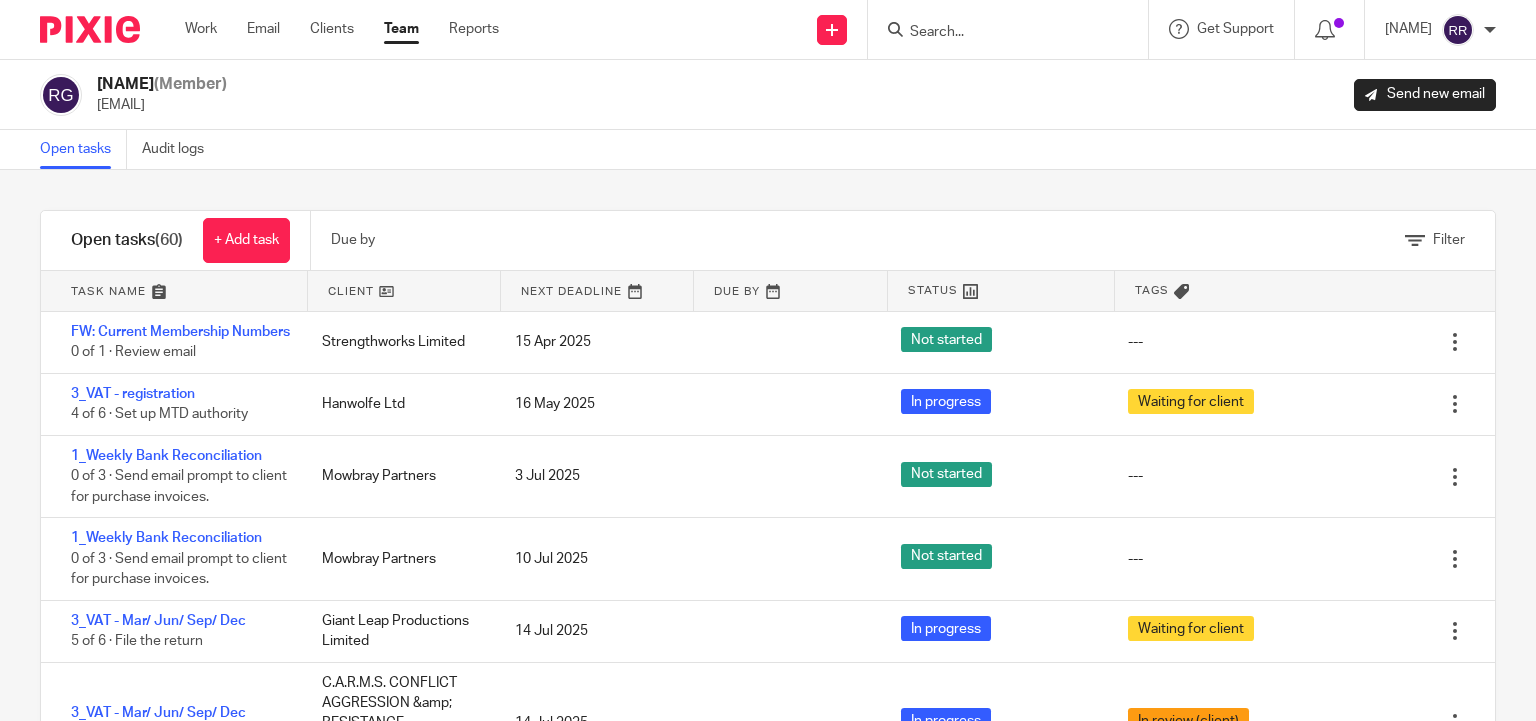 scroll, scrollTop: 0, scrollLeft: 0, axis: both 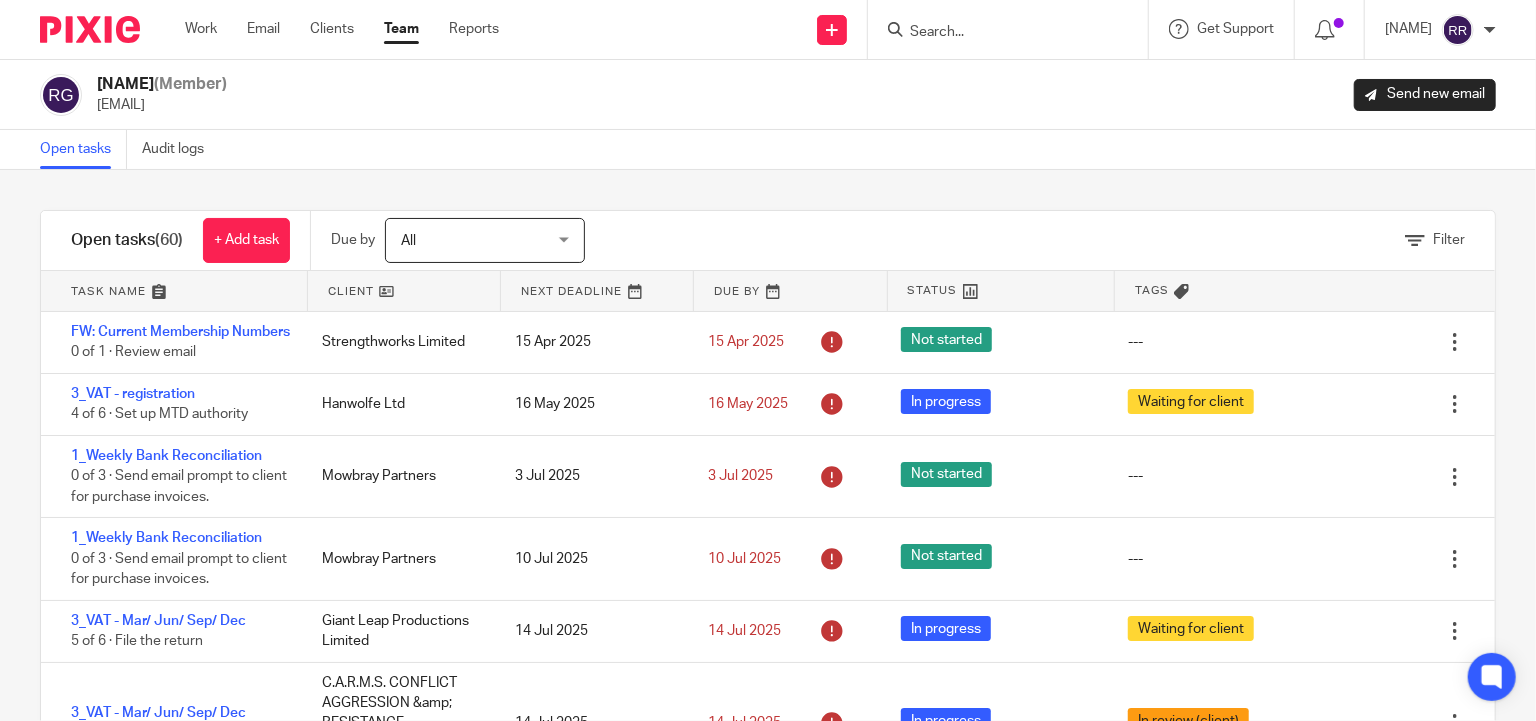 click at bounding box center [174, 291] 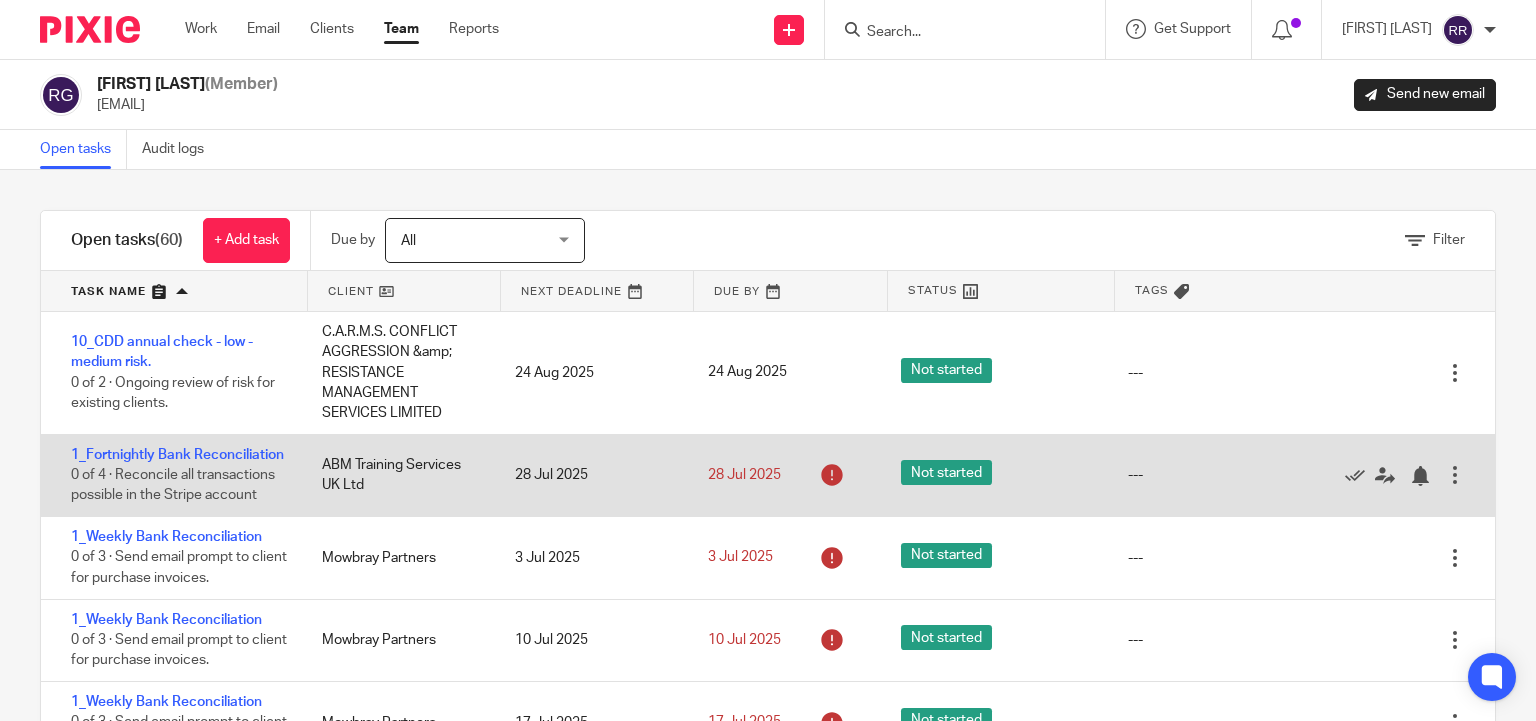 scroll, scrollTop: 0, scrollLeft: 0, axis: both 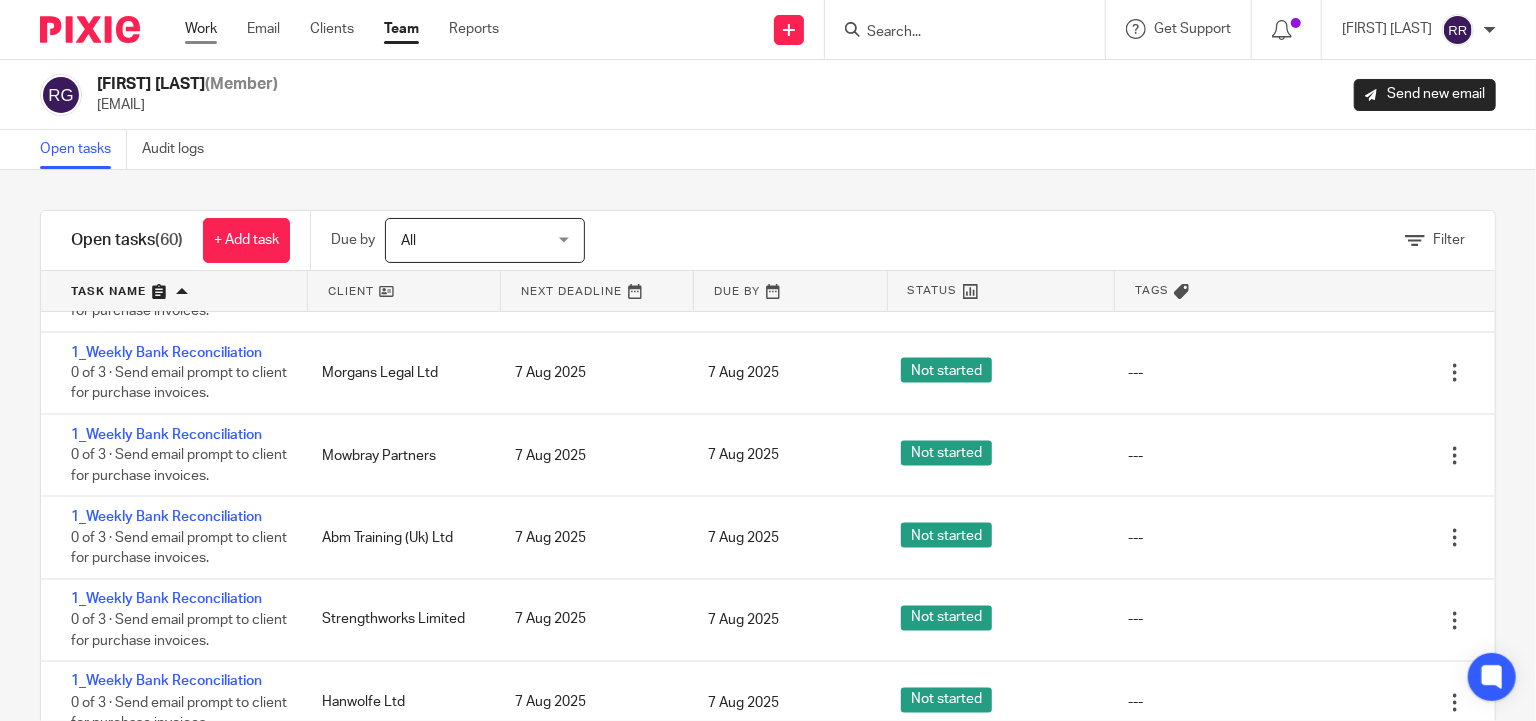 click on "Work" at bounding box center (201, 29) 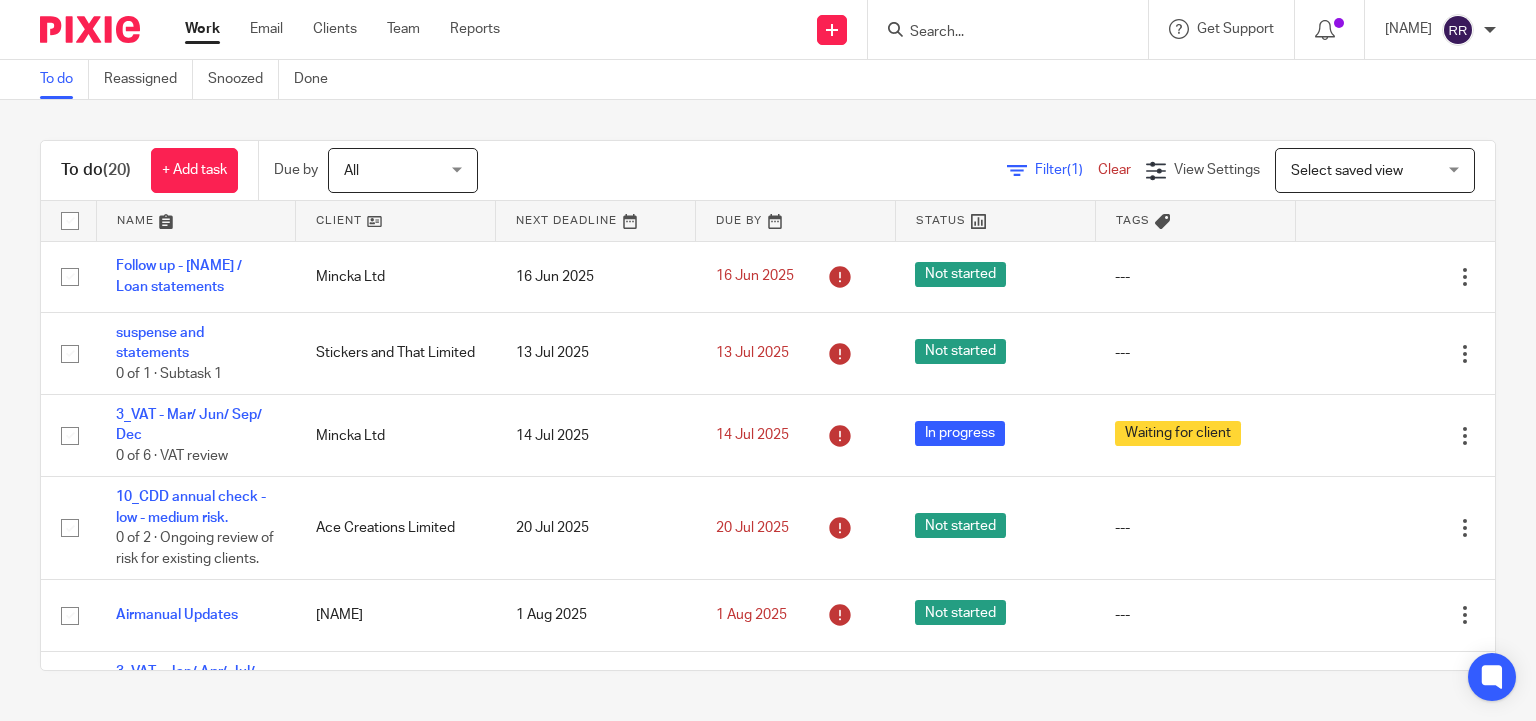 scroll, scrollTop: 0, scrollLeft: 0, axis: both 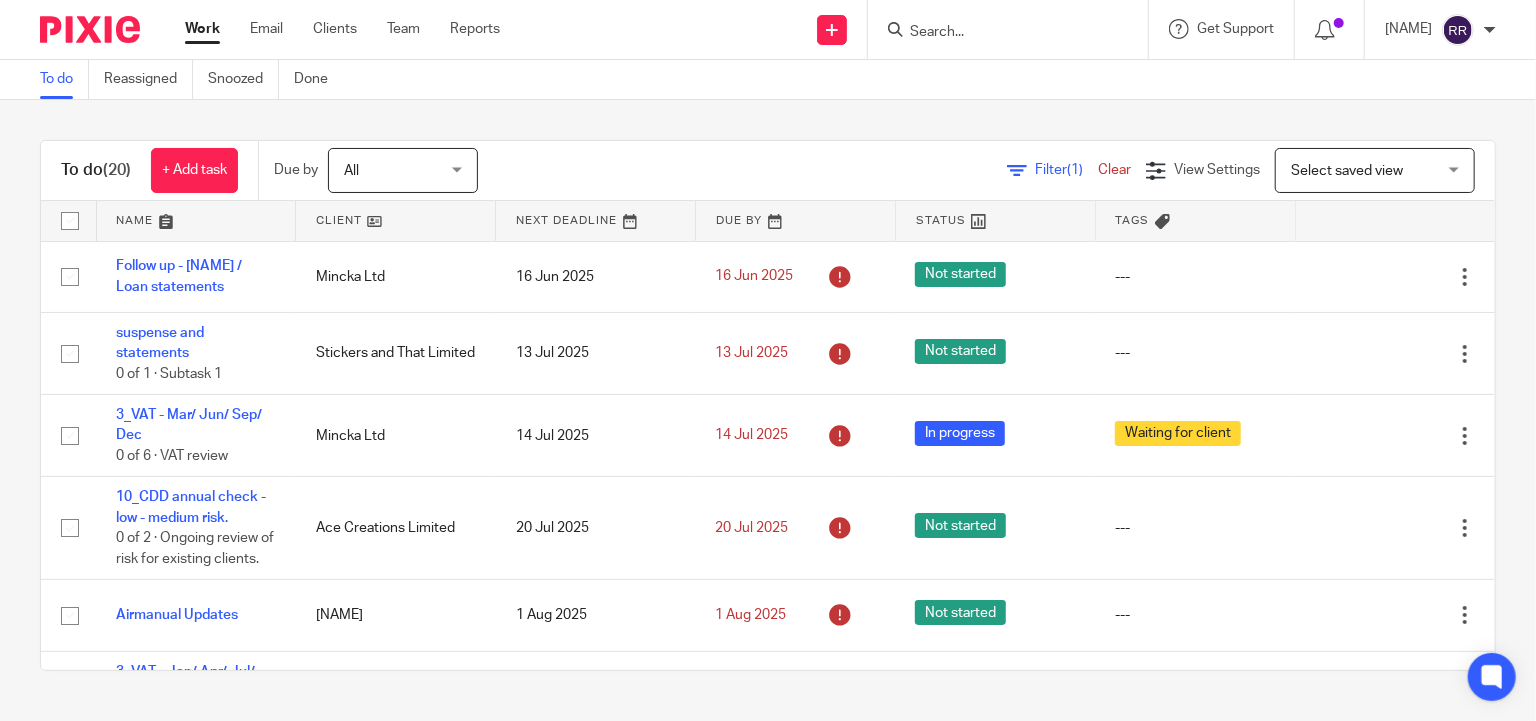 click at bounding box center (196, 221) 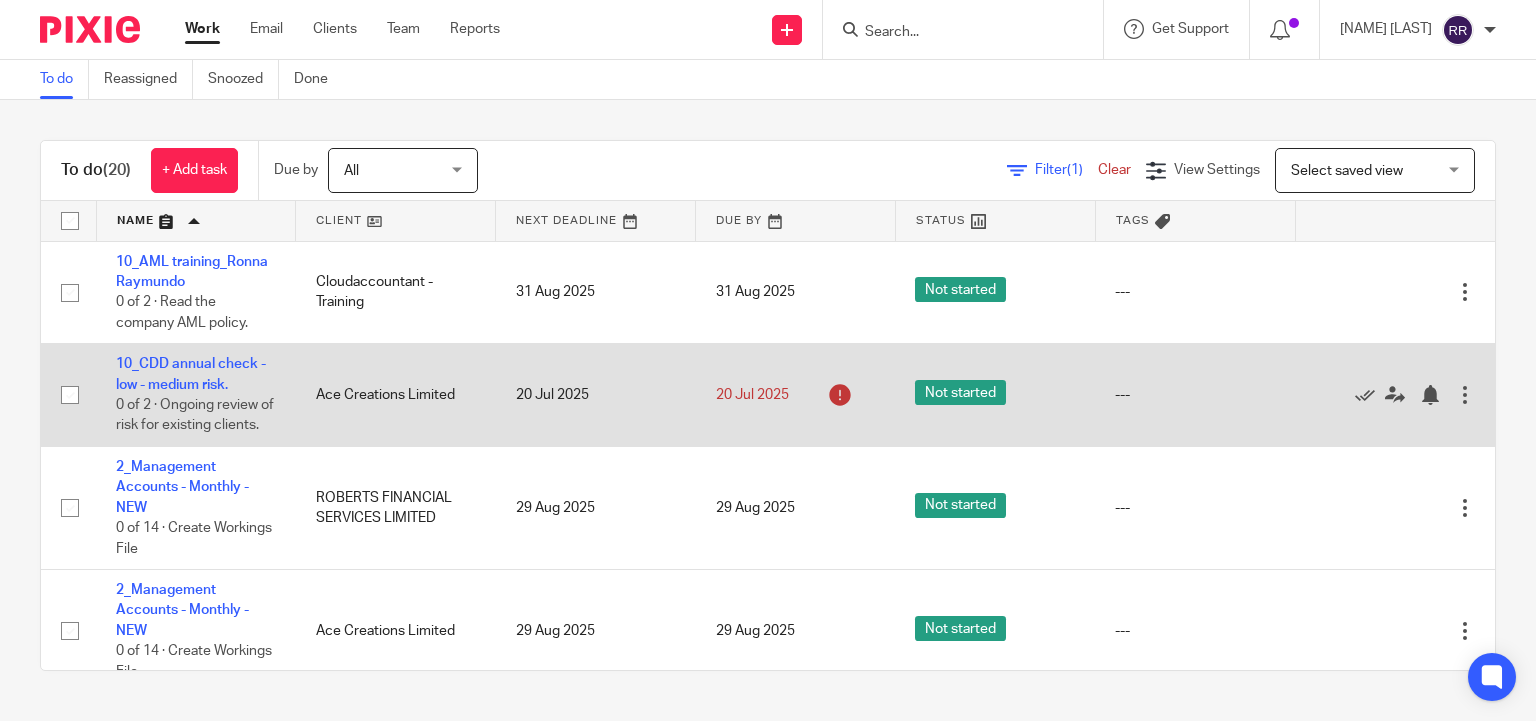 scroll, scrollTop: 0, scrollLeft: 0, axis: both 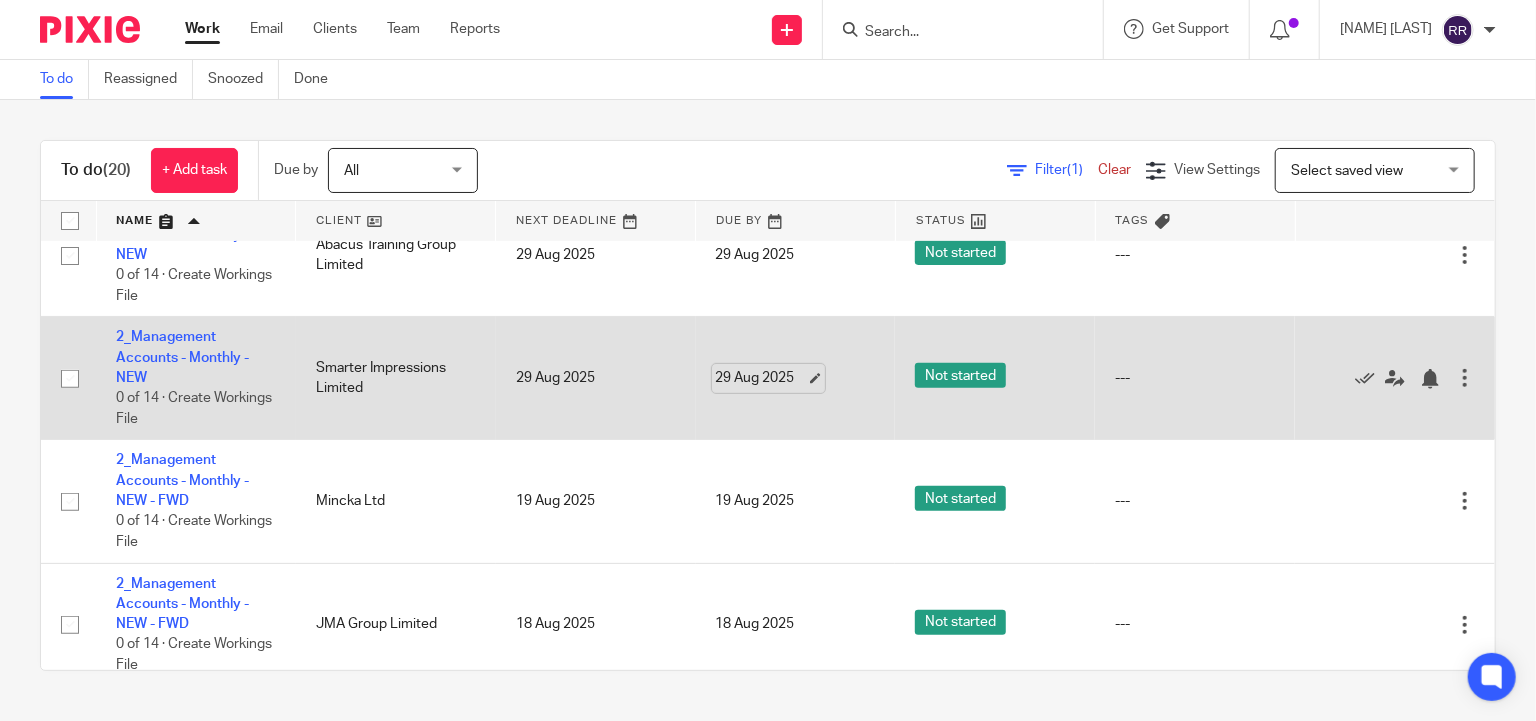 click on "29 Aug 2025" at bounding box center (761, 378) 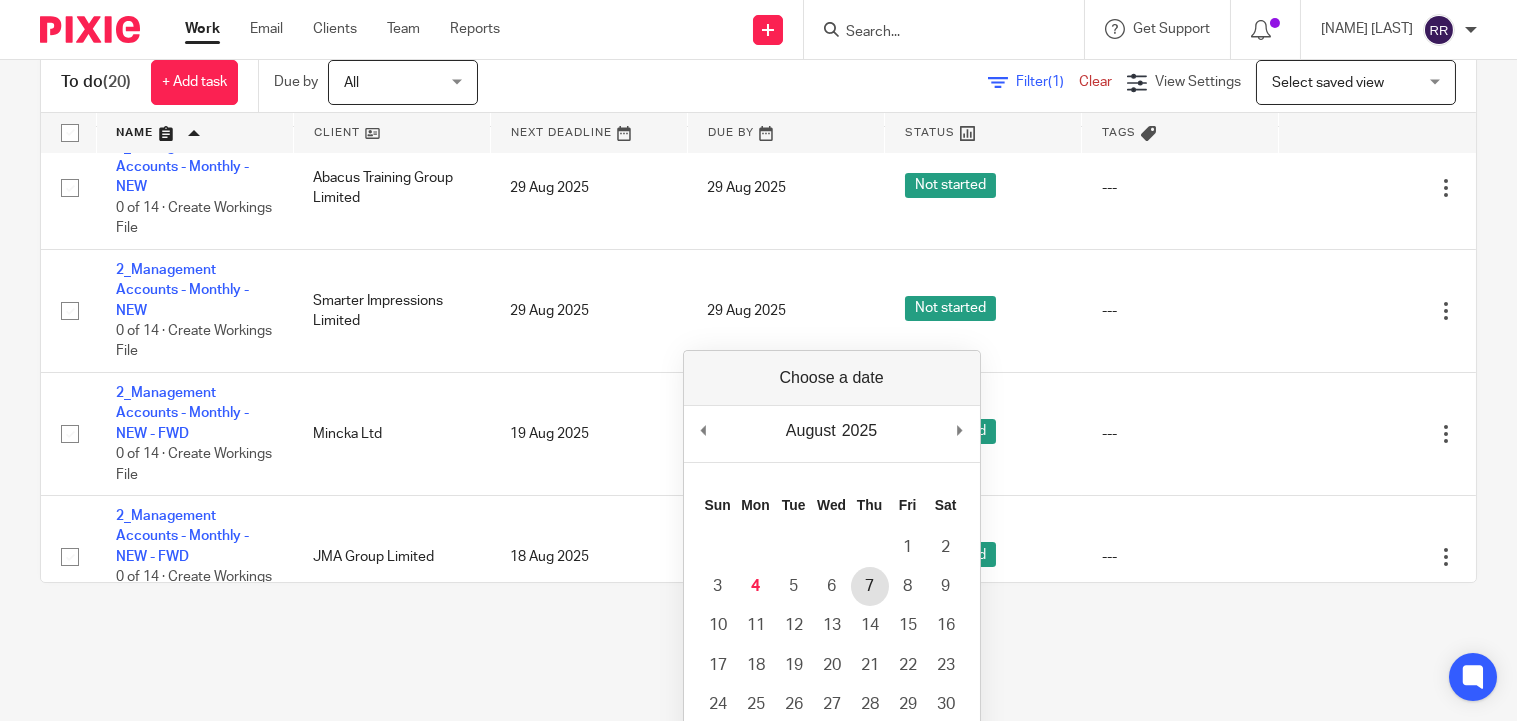 scroll, scrollTop: 124, scrollLeft: 0, axis: vertical 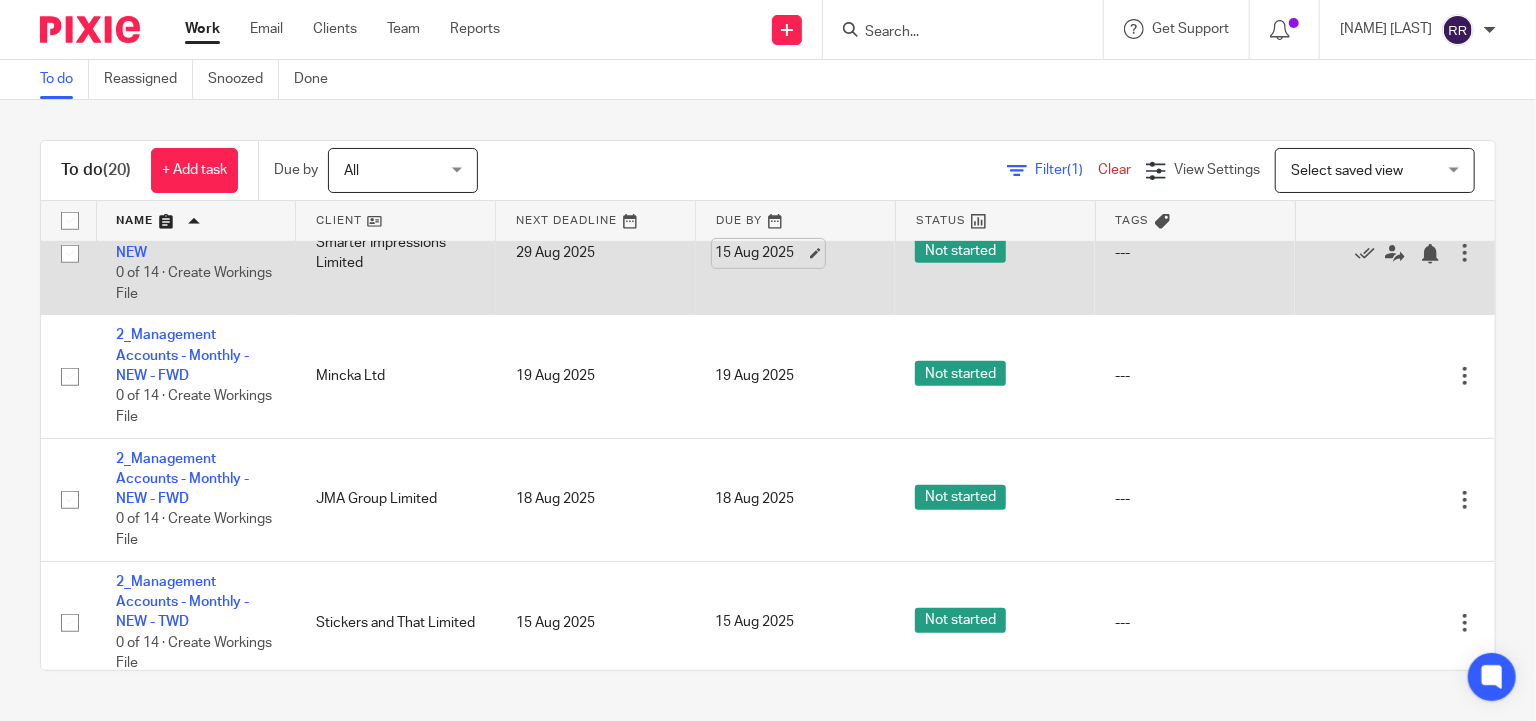 click on "15 Aug 2025" at bounding box center [761, 253] 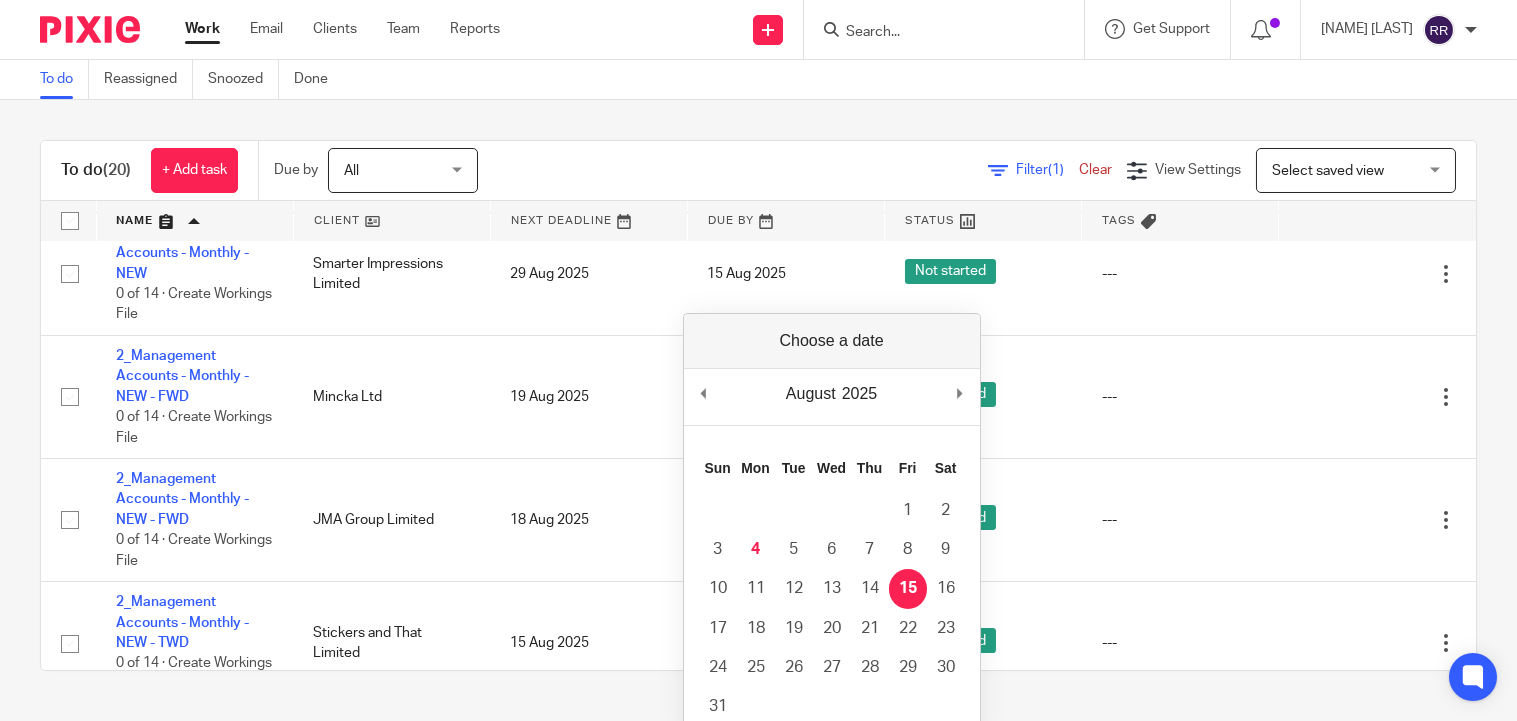 click on "To do
(20)   + Add task    Due by
All
All
Today
Tomorrow
This week
Next week
This month
Next month
All
all     Filter
(1) Clear     View Settings   View Settings     (1) Filters   Clear   Save     Manage saved views
Select saved view
Select saved view
Select saved view
Name       Client     Next Deadline     Due By     Status   Tags       10_AML training_Ronna Raymundo
0
of
2 ·
Read the company AML policy.
Cloudaccountant - Training
31 Aug 2025
31 Aug 2025
Not started
---             Edit task
Delete
10_CDD annual check - low - medium risk." at bounding box center [758, 405] 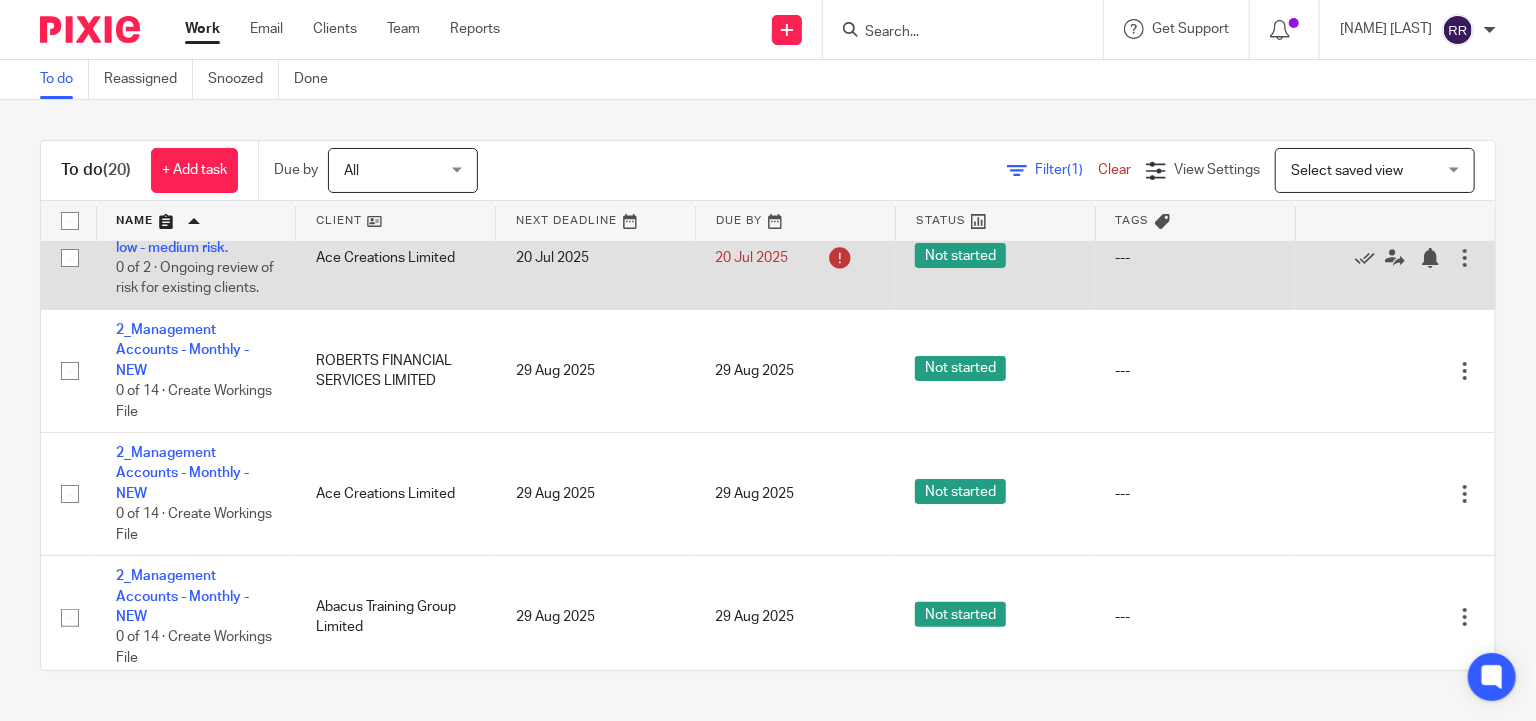 scroll, scrollTop: 0, scrollLeft: 0, axis: both 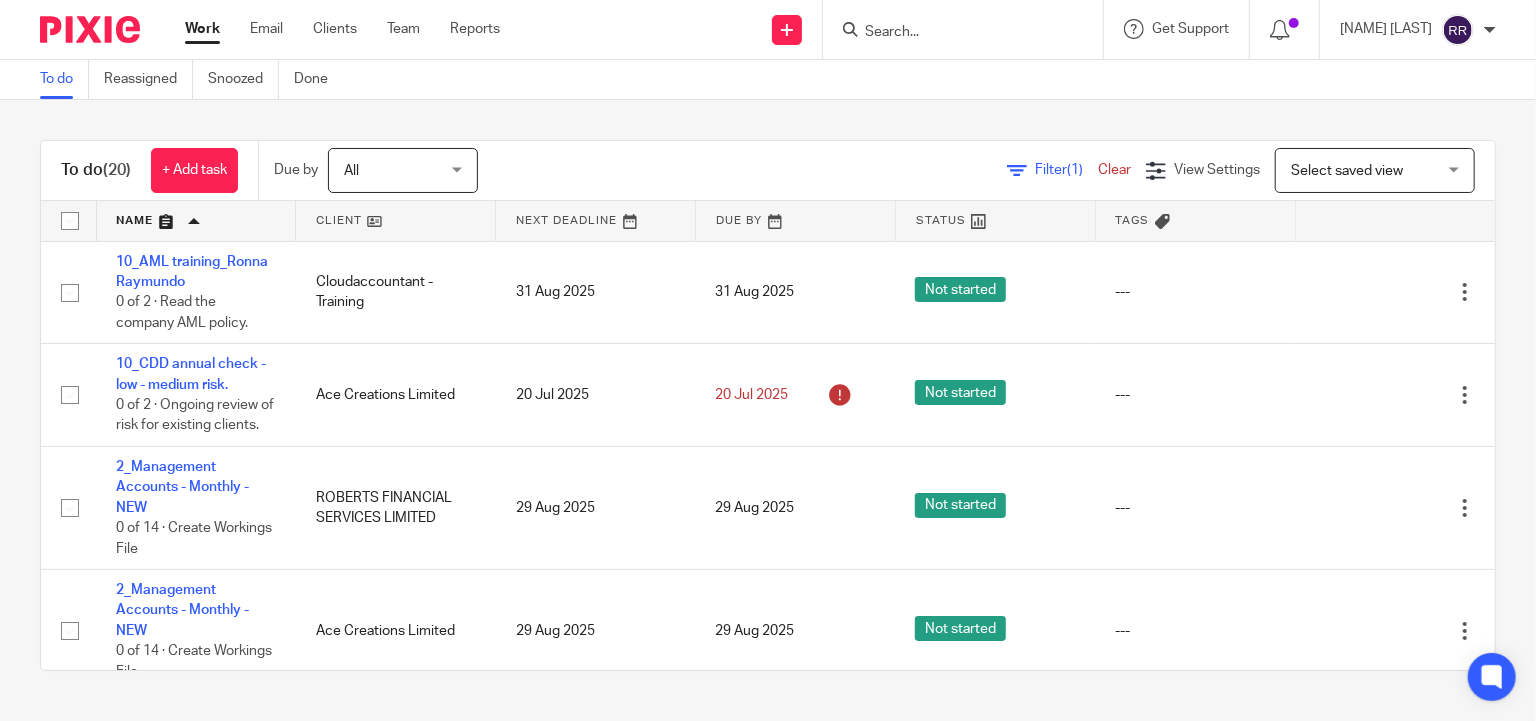 click on "Work" at bounding box center (202, 29) 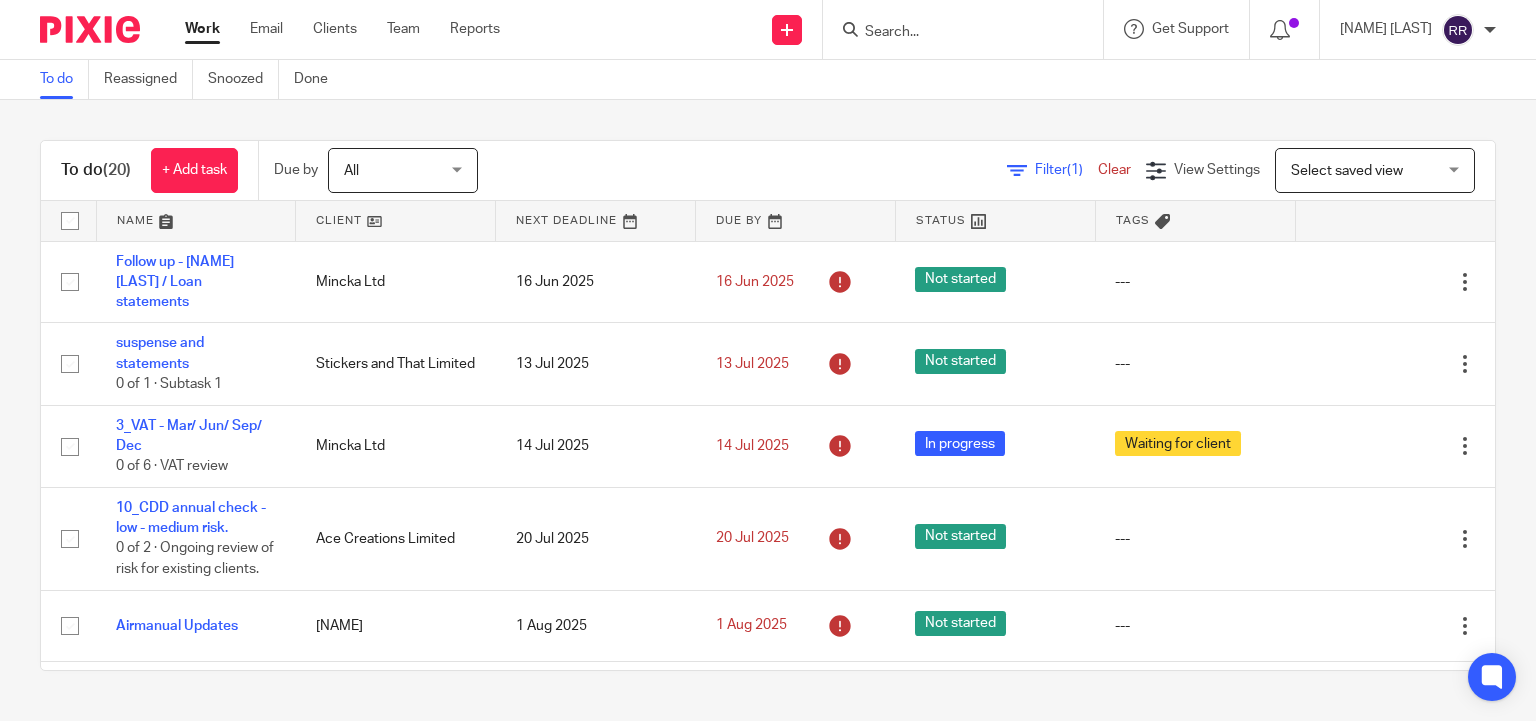 scroll, scrollTop: 0, scrollLeft: 0, axis: both 